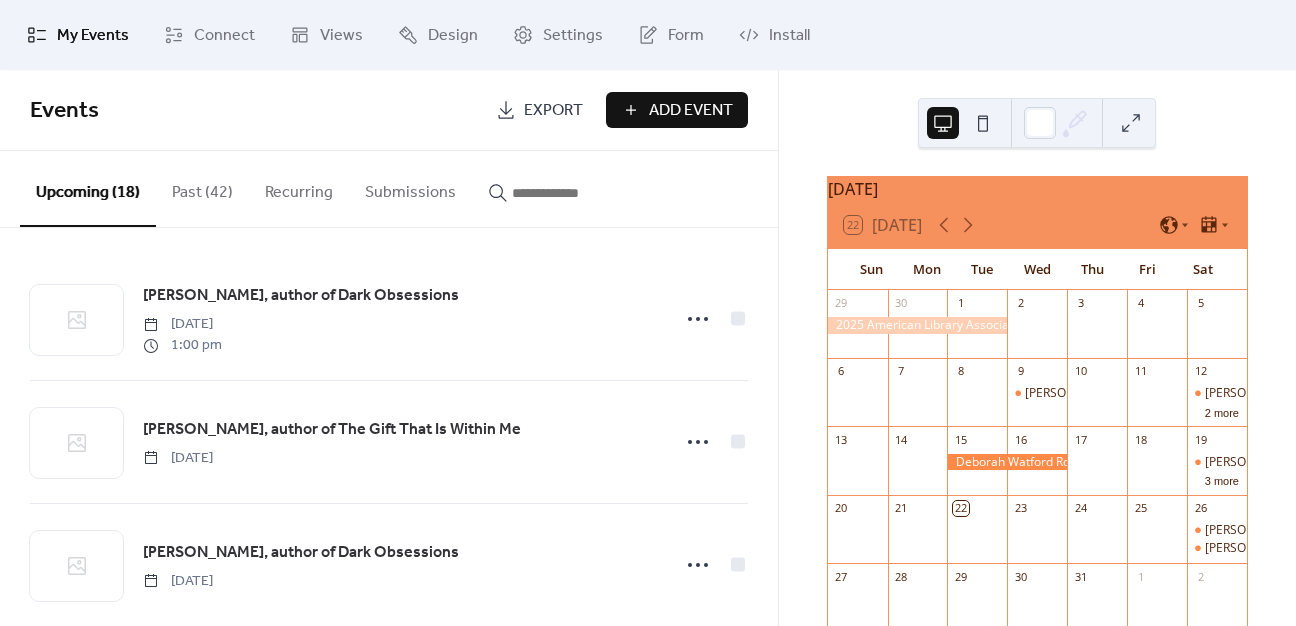 scroll, scrollTop: 0, scrollLeft: 0, axis: both 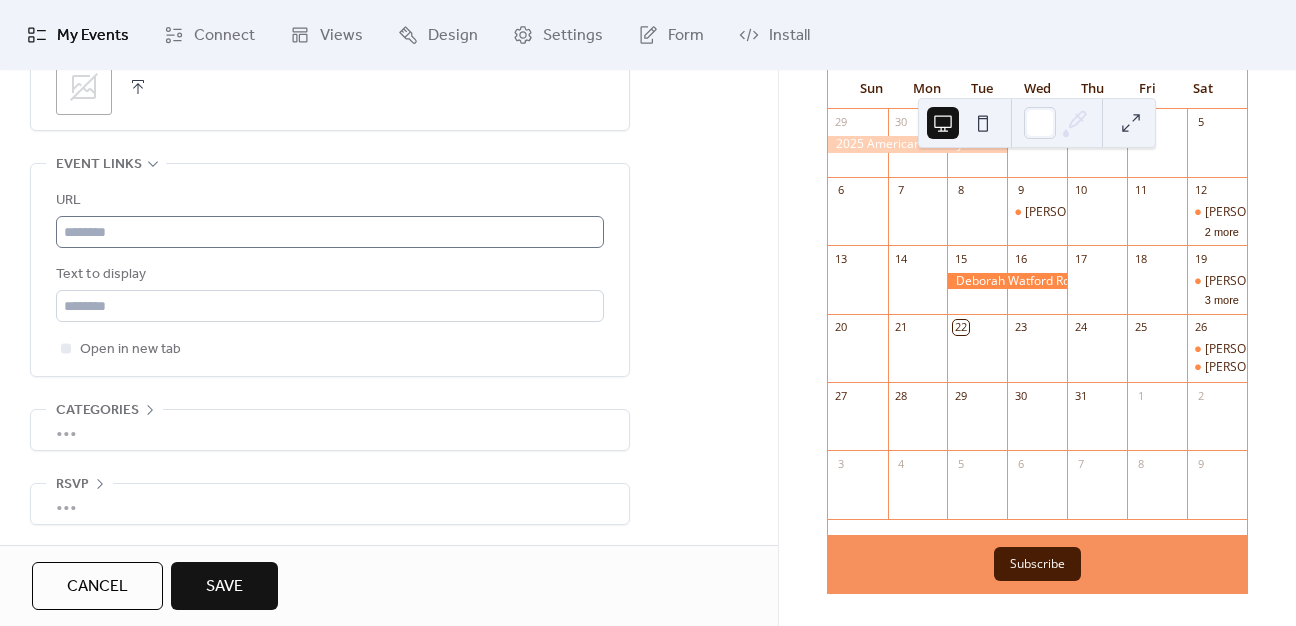 type on "**********" 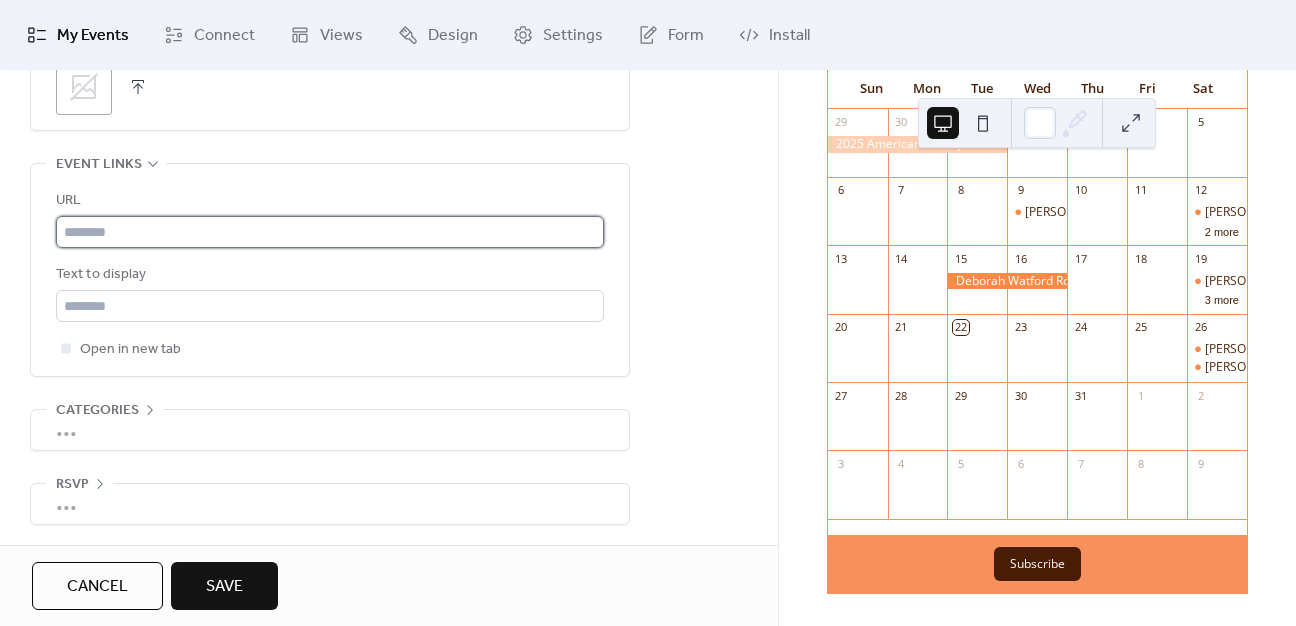 click at bounding box center [330, 232] 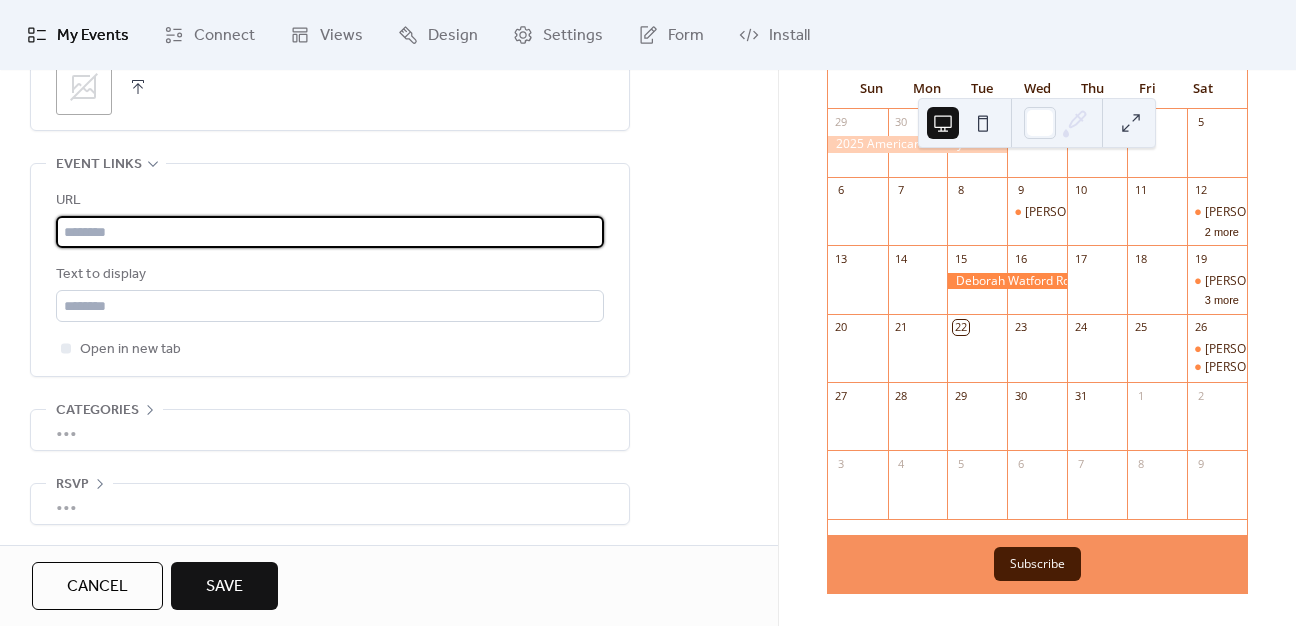 paste on "**********" 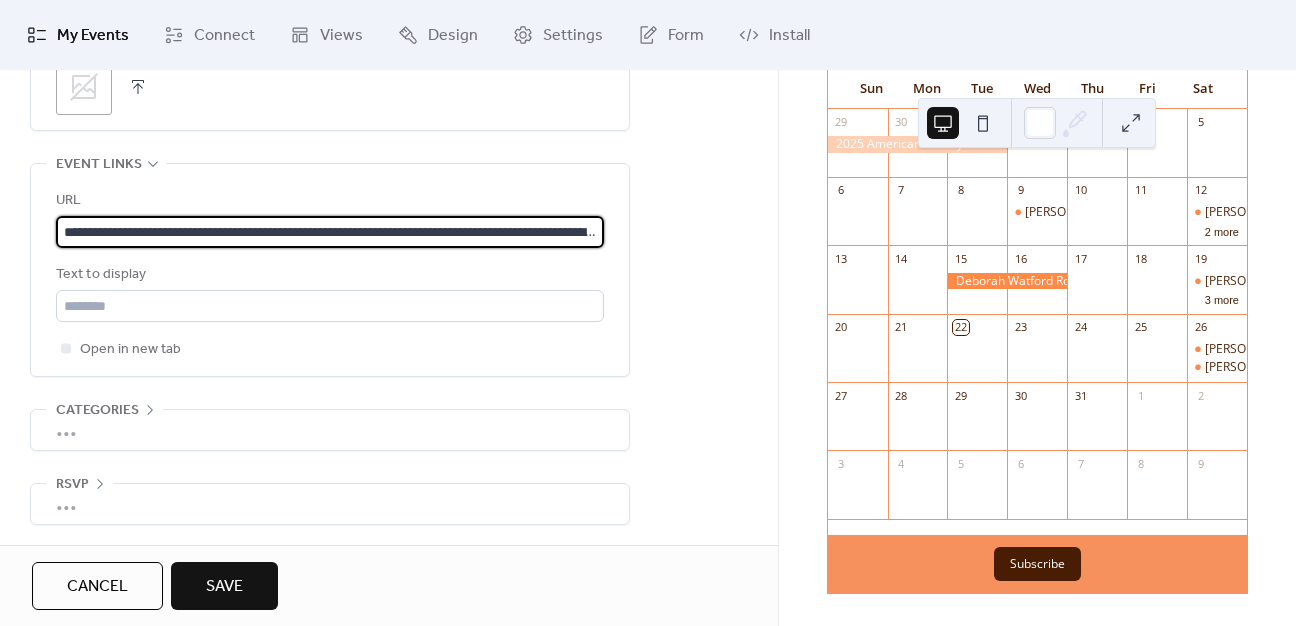 scroll, scrollTop: 0, scrollLeft: 408, axis: horizontal 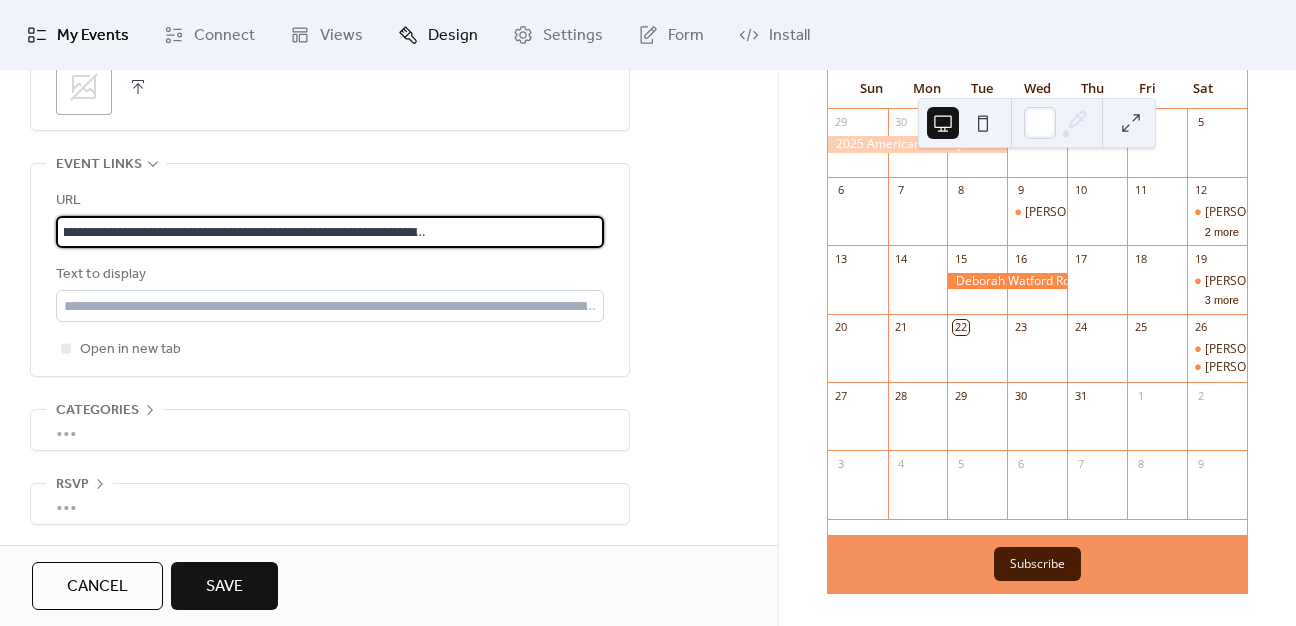 type on "**********" 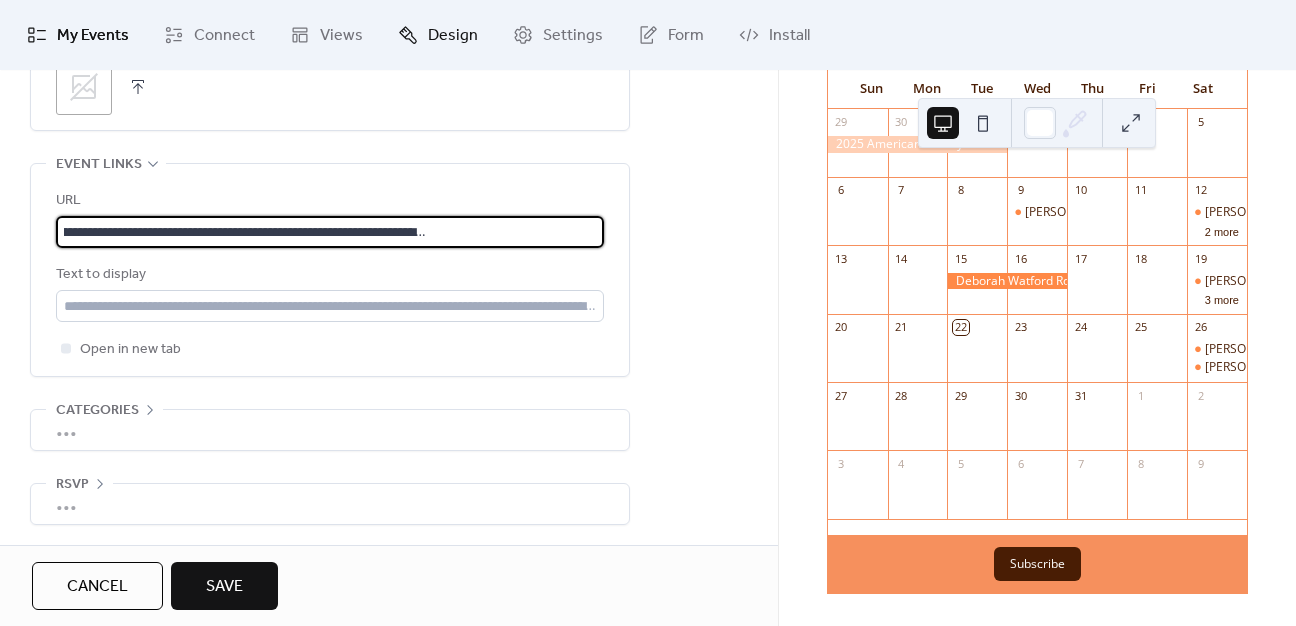 scroll, scrollTop: 0, scrollLeft: 0, axis: both 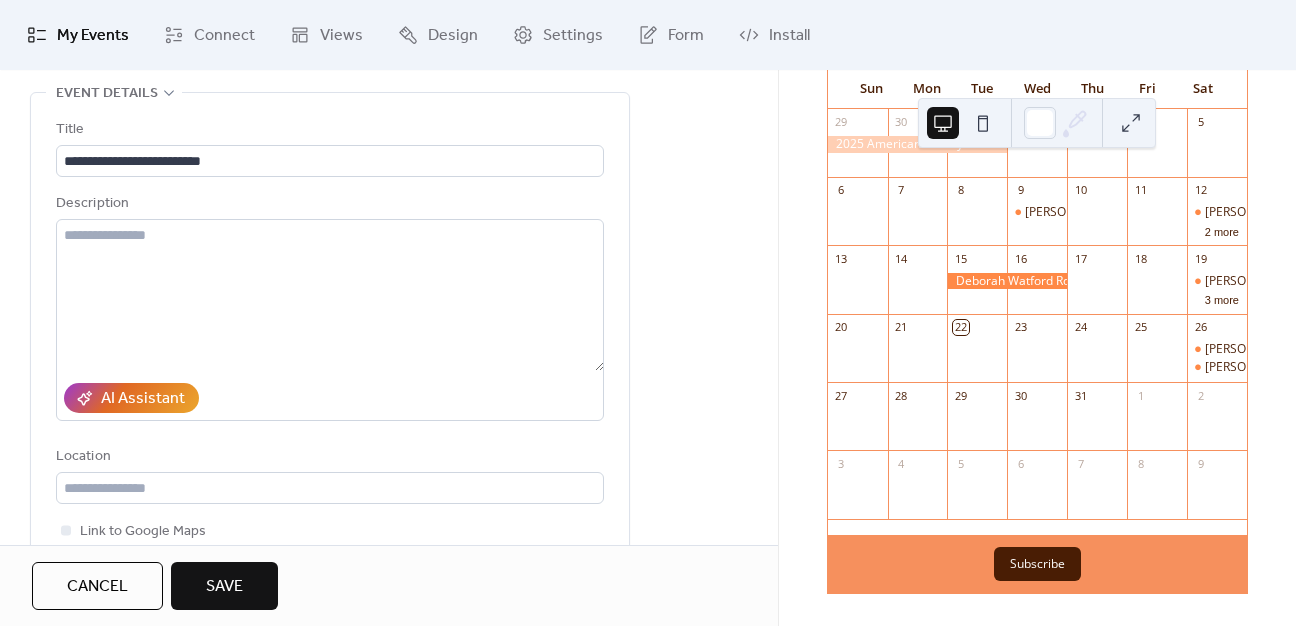 drag, startPoint x: 272, startPoint y: 119, endPoint x: 271, endPoint y: 149, distance: 30.016663 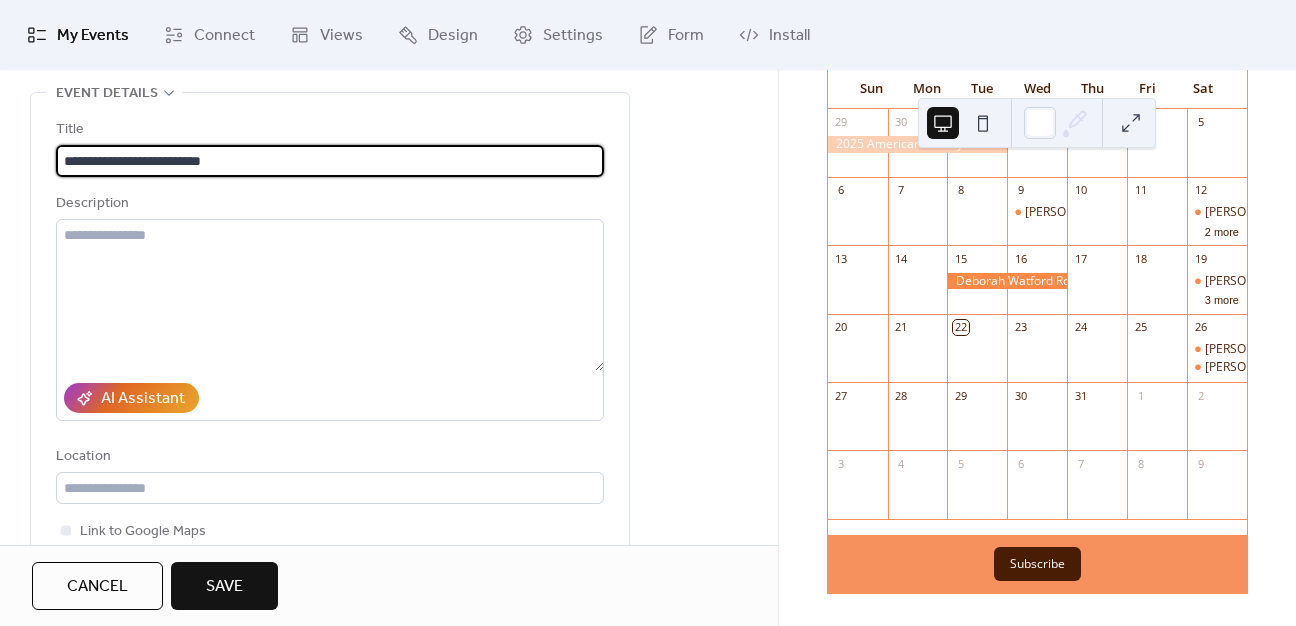 click on "**********" at bounding box center [330, 161] 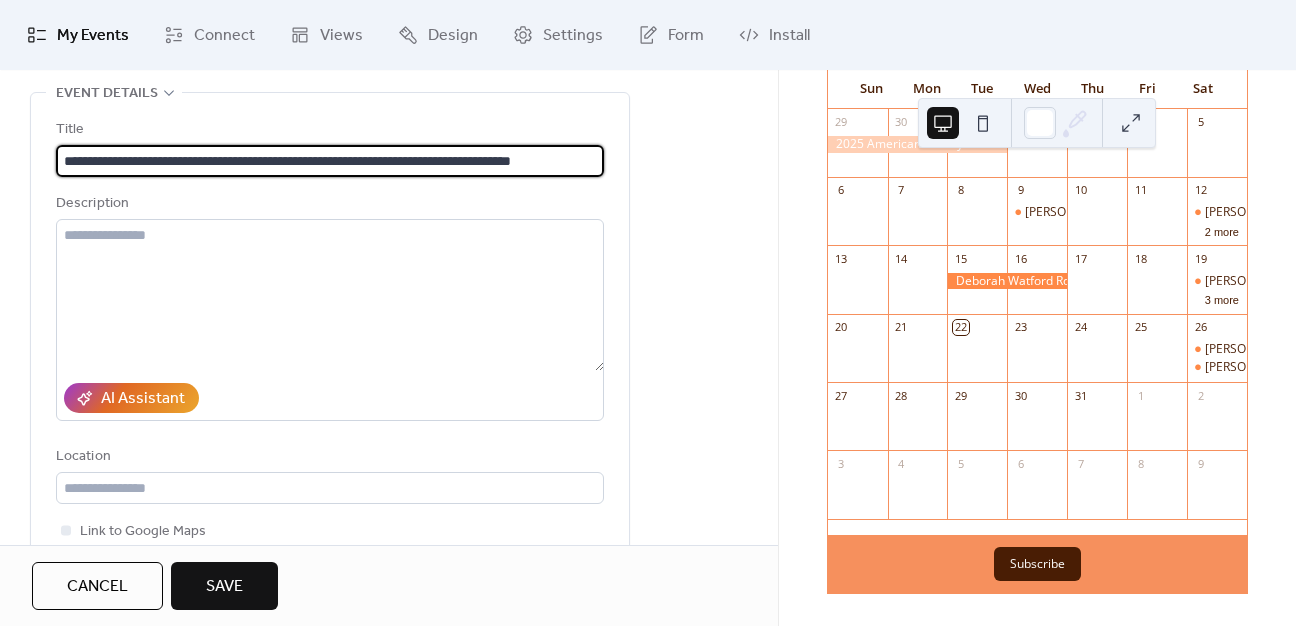 scroll, scrollTop: 0, scrollLeft: 17, axis: horizontal 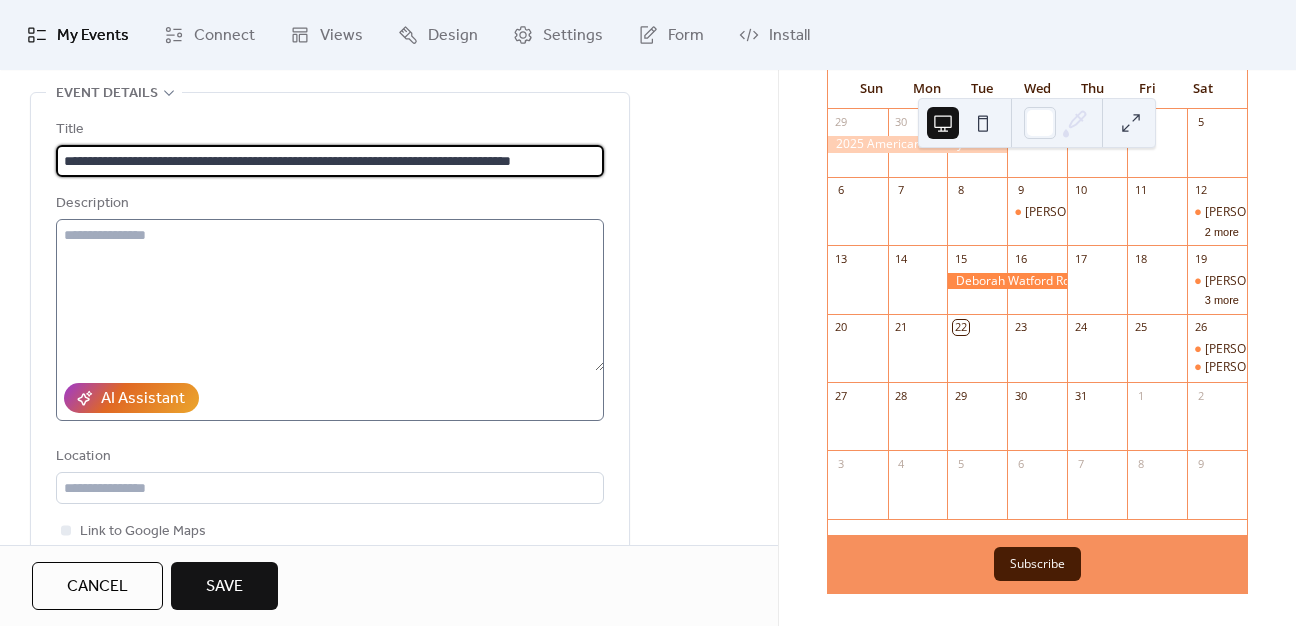 type on "**********" 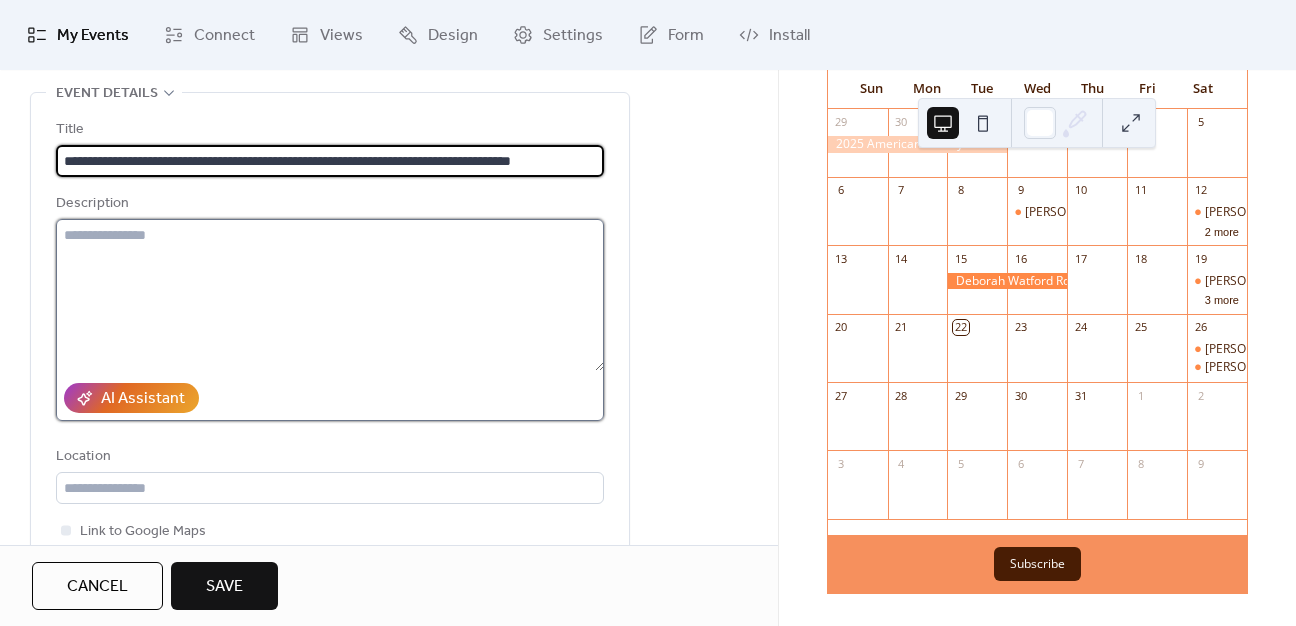 click at bounding box center [330, 295] 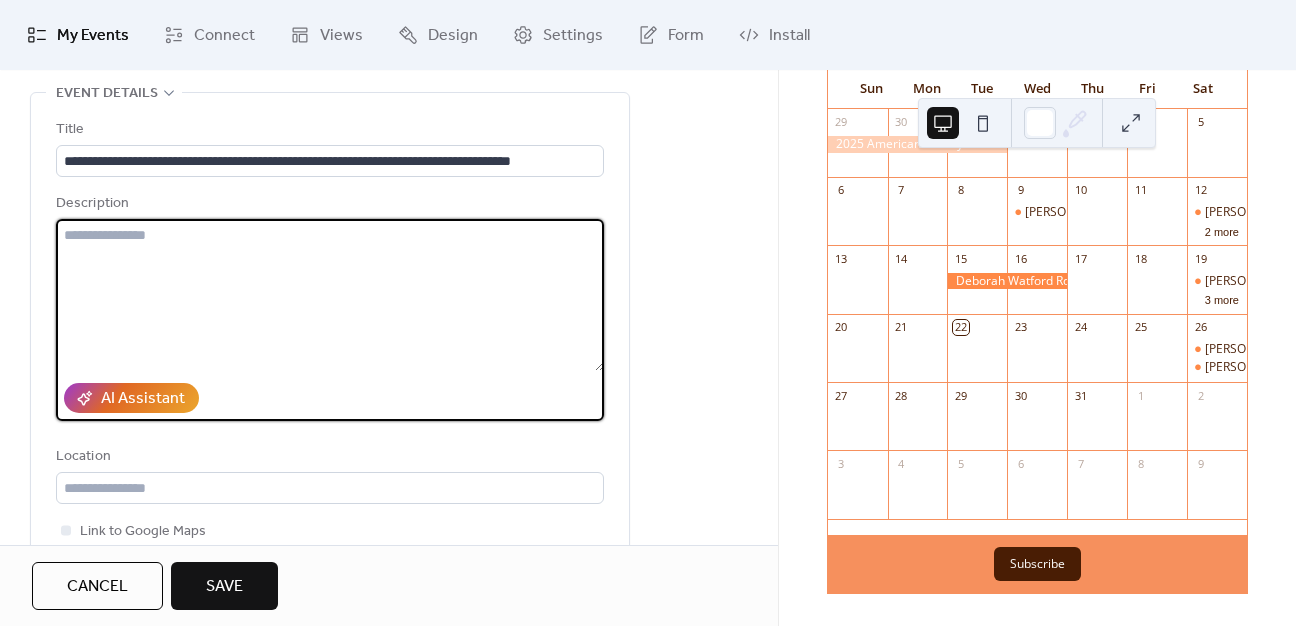click at bounding box center (330, 295) 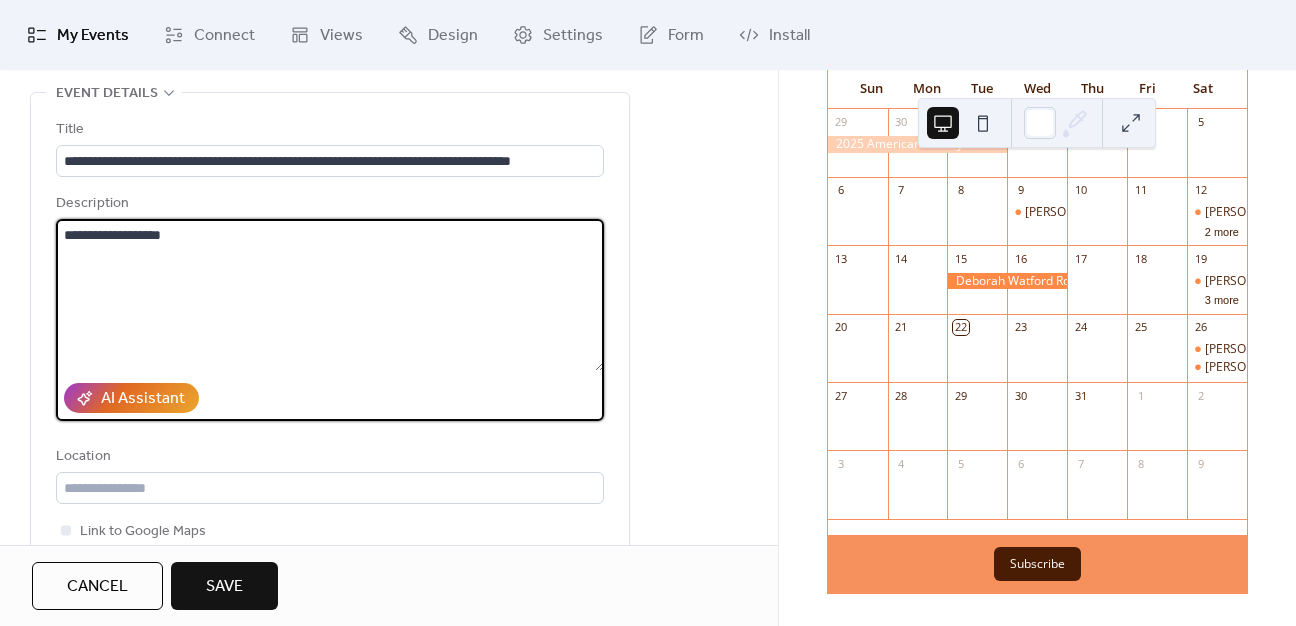 paste on "**********" 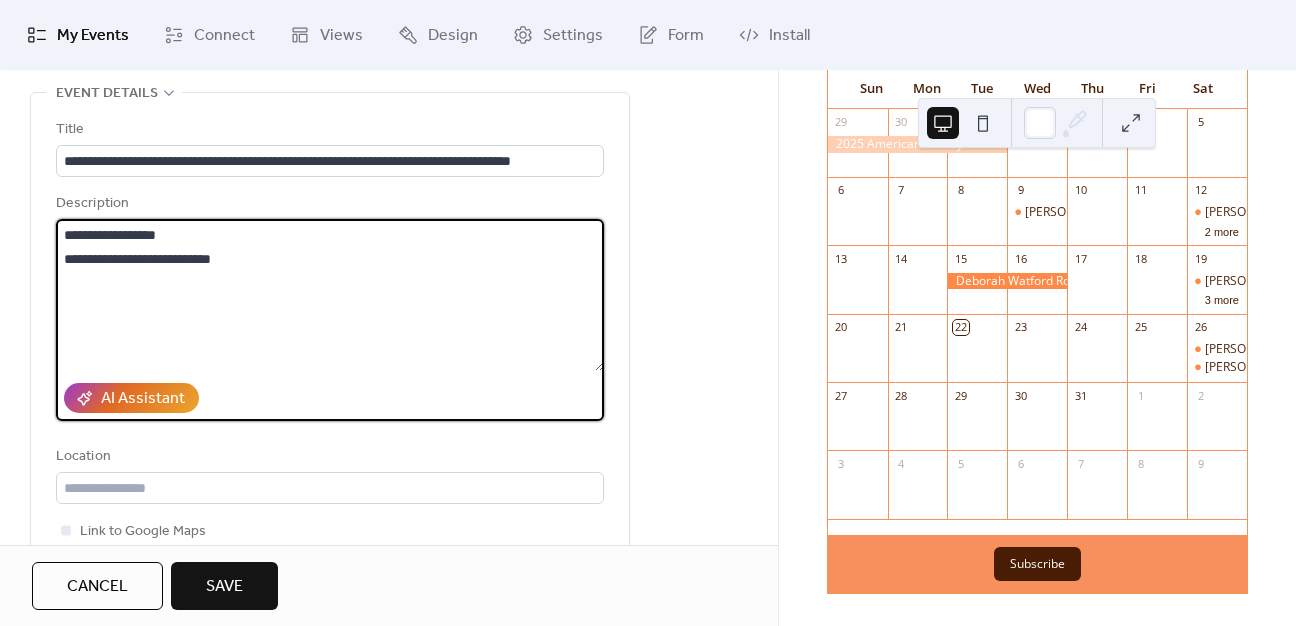 drag, startPoint x: 76, startPoint y: 255, endPoint x: 42, endPoint y: 260, distance: 34.36568 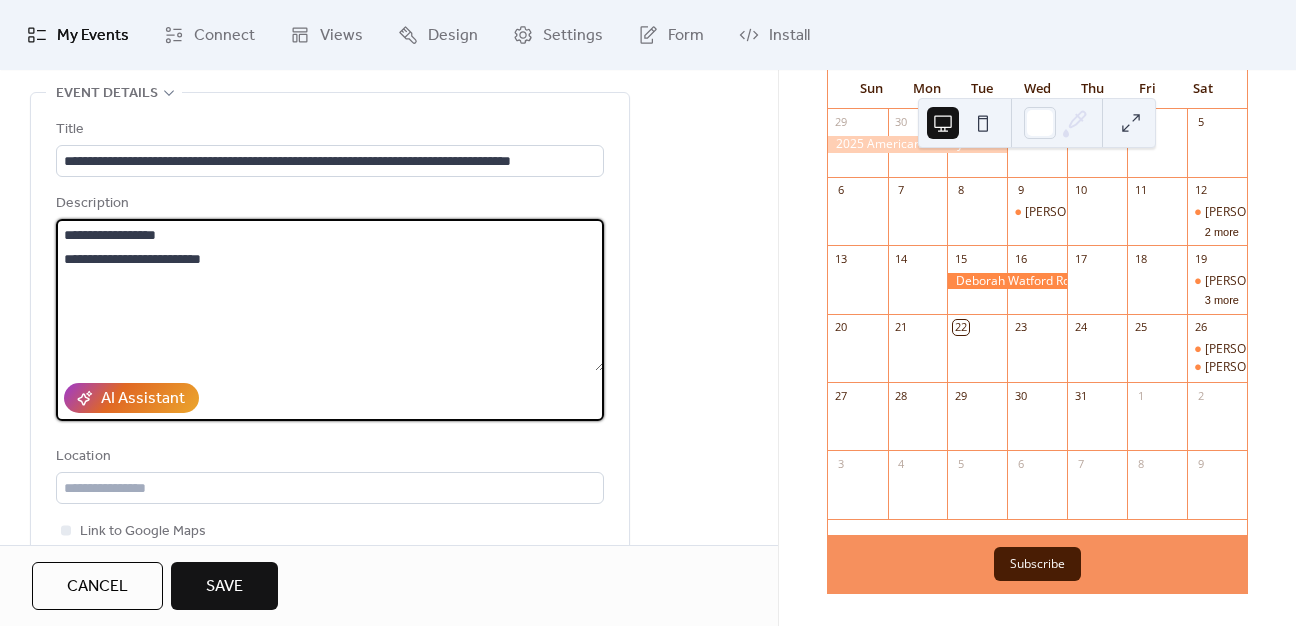 click on "**********" at bounding box center (330, 295) 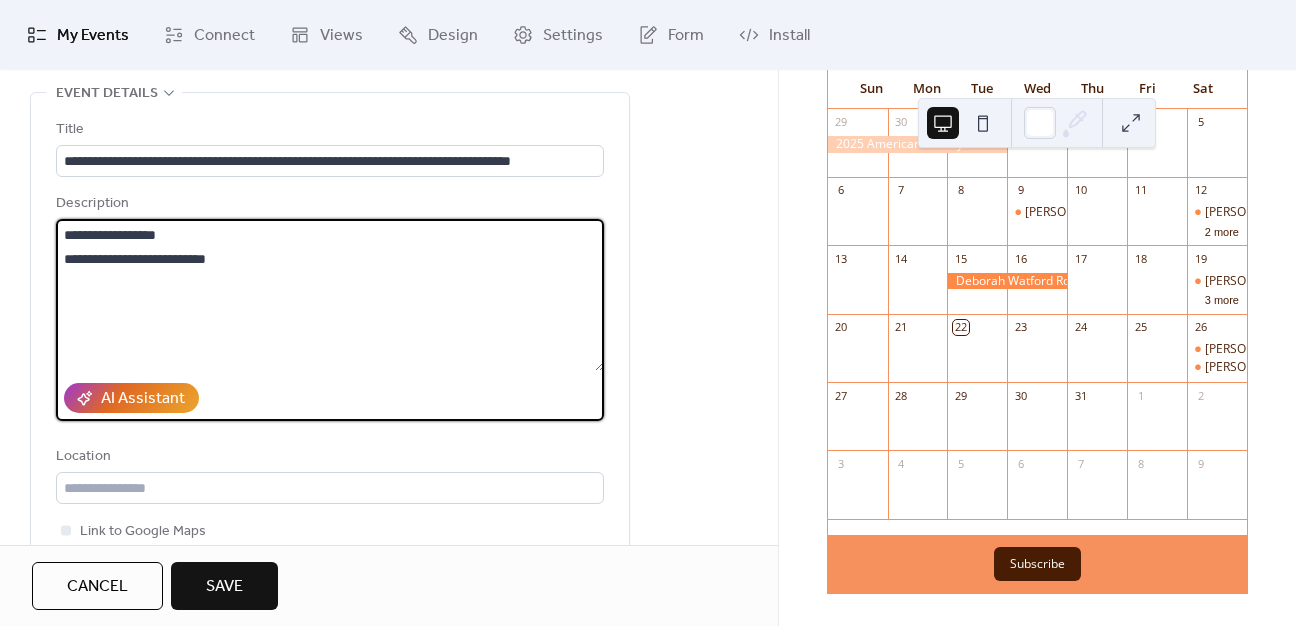click on "**********" at bounding box center [330, 295] 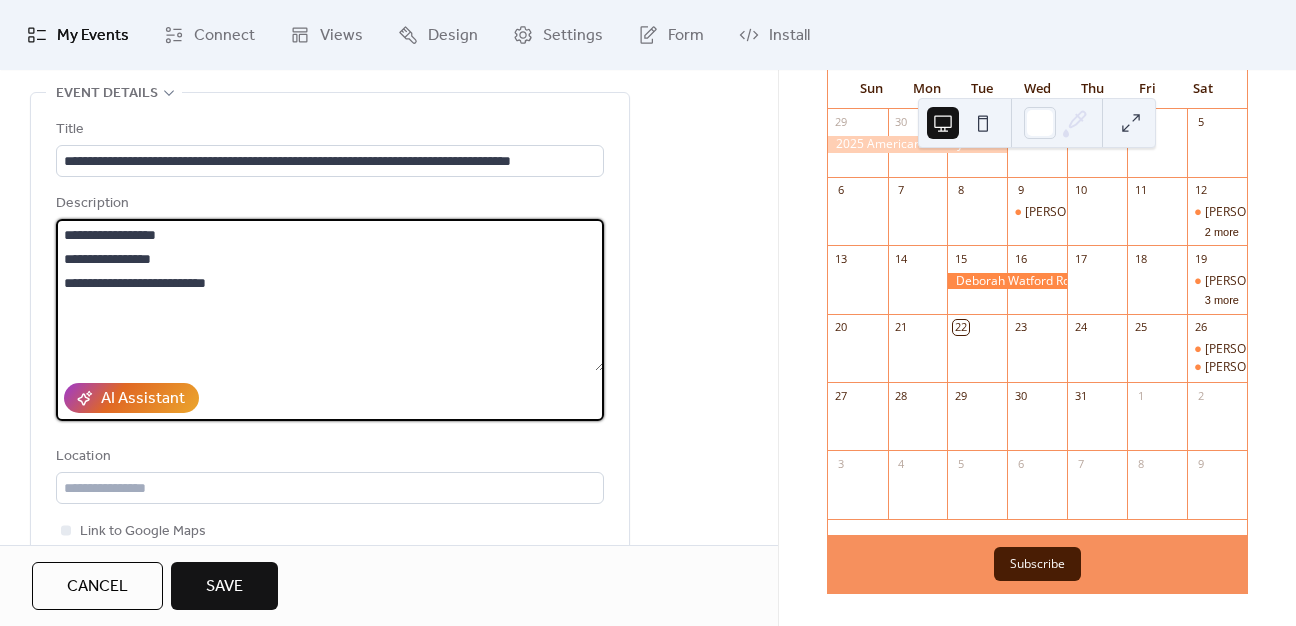 click on "**********" at bounding box center (330, 295) 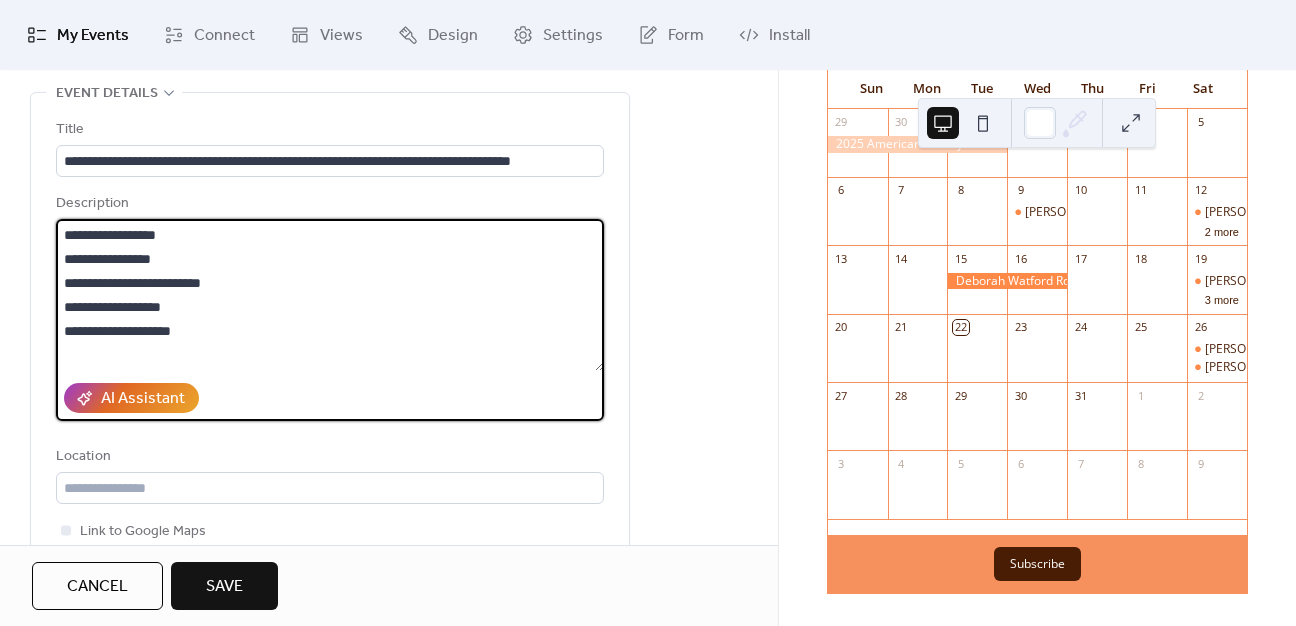 click on "**********" at bounding box center [330, 295] 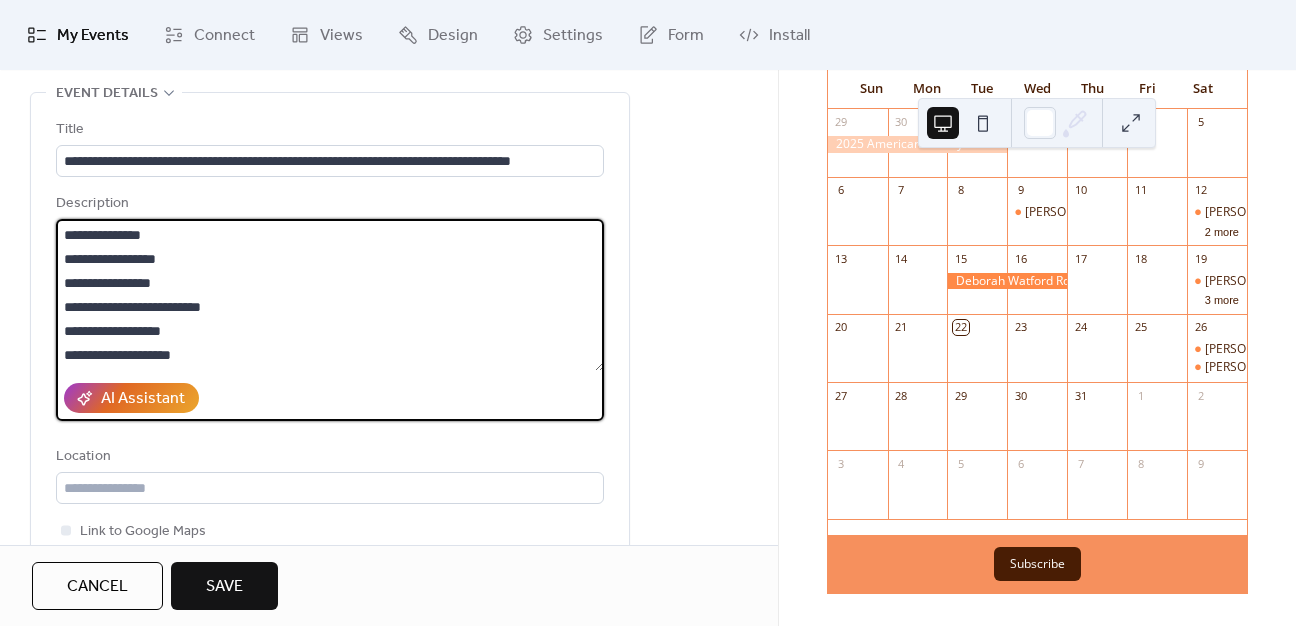 click on "**********" at bounding box center (330, 295) 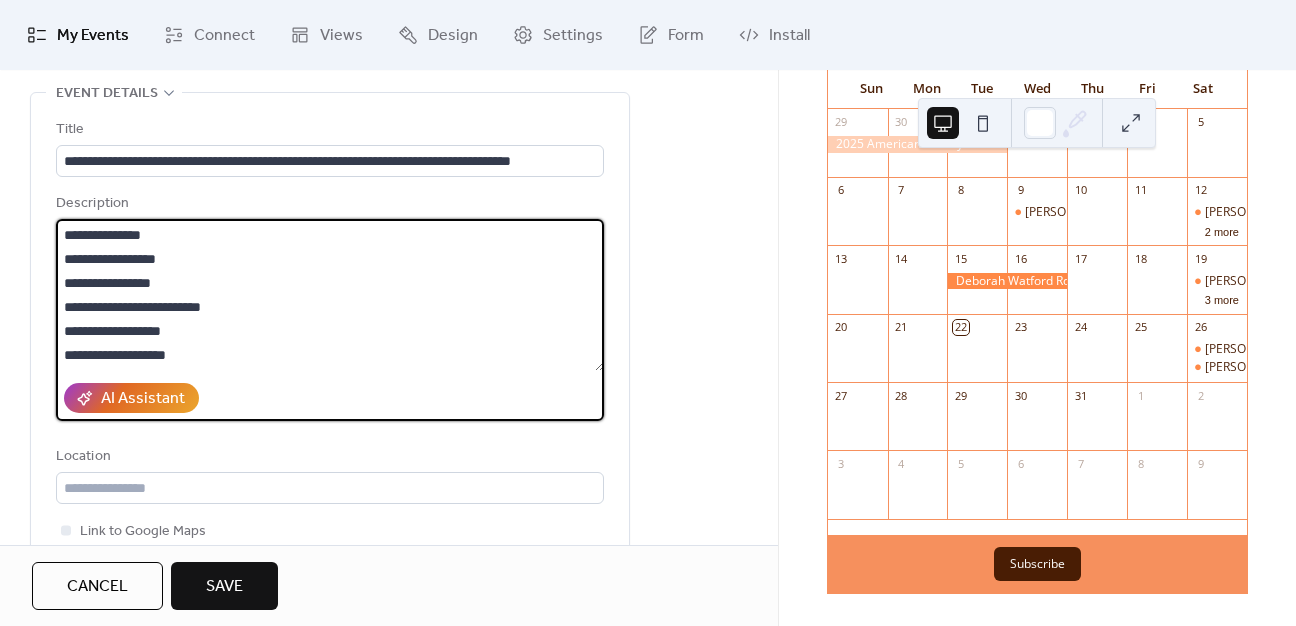 scroll, scrollTop: 21, scrollLeft: 0, axis: vertical 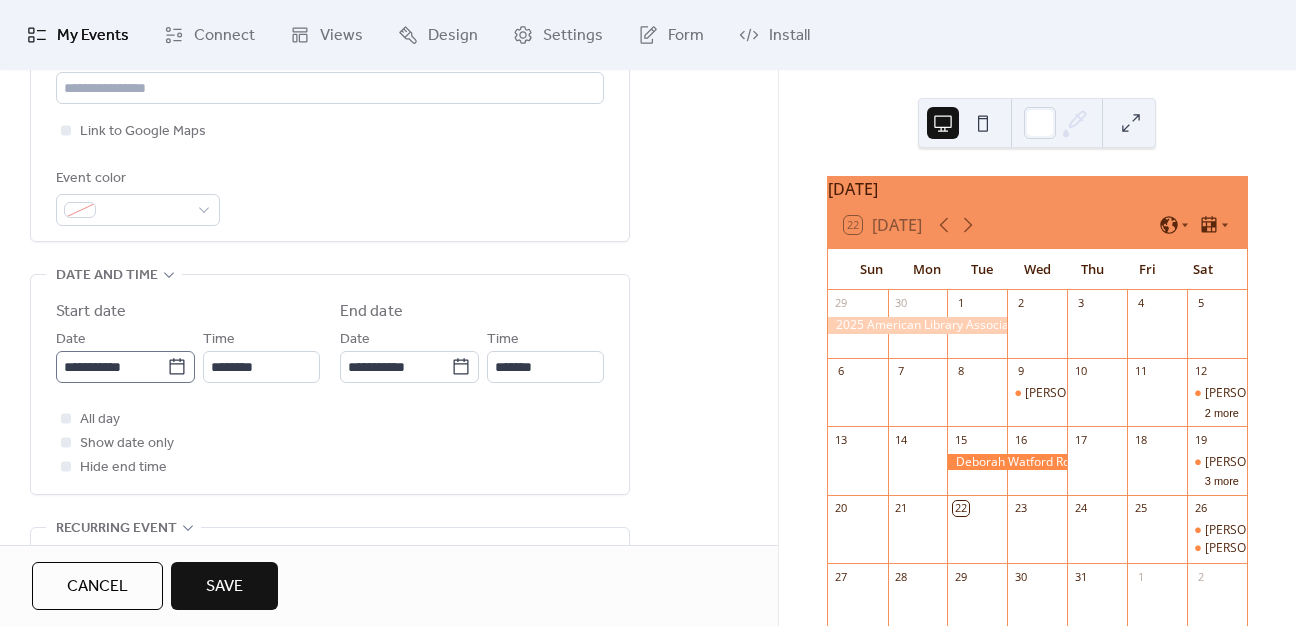 type on "**********" 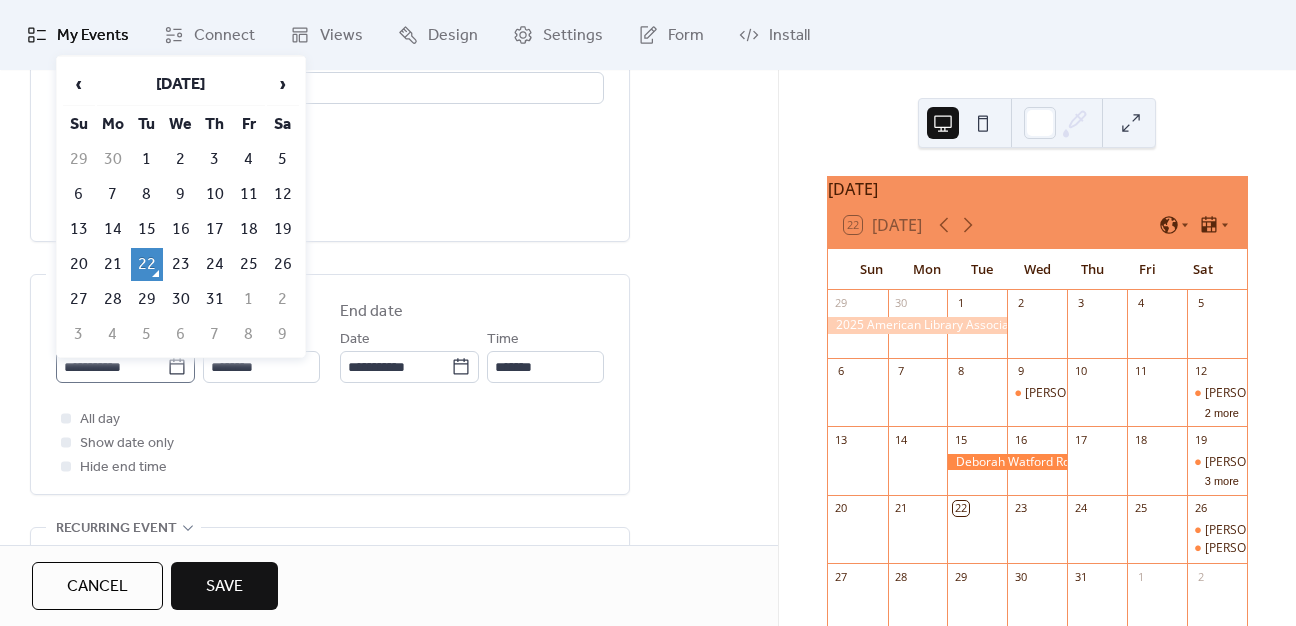 click 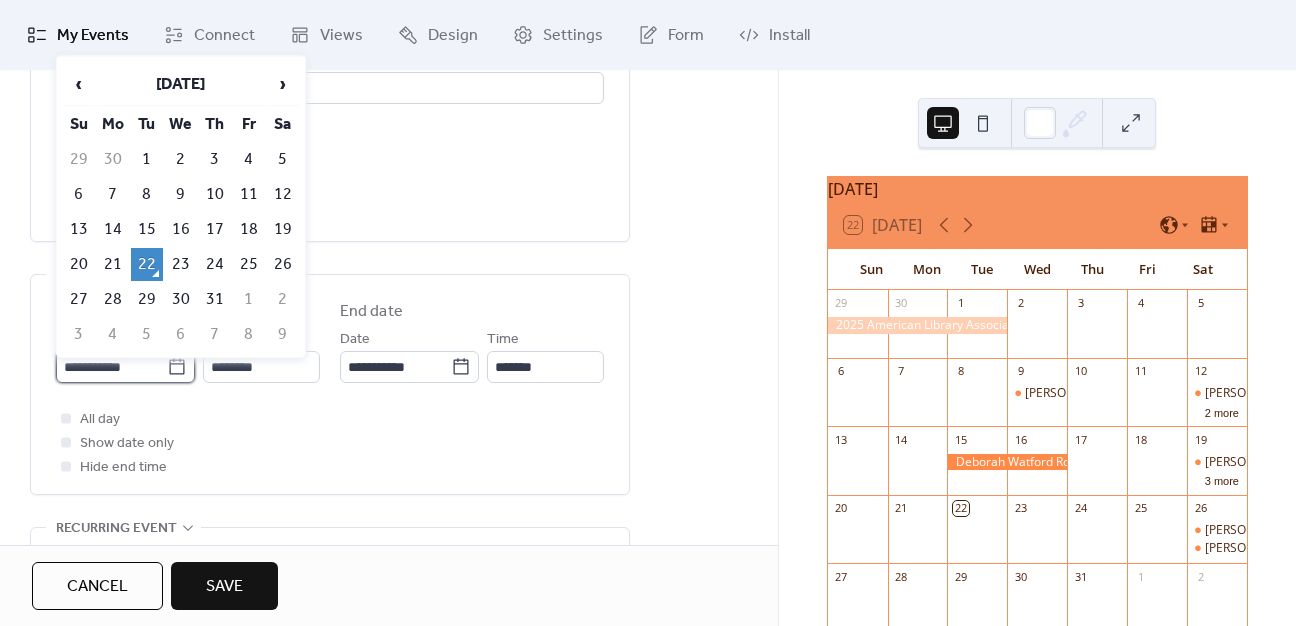 click on "**********" at bounding box center [111, 367] 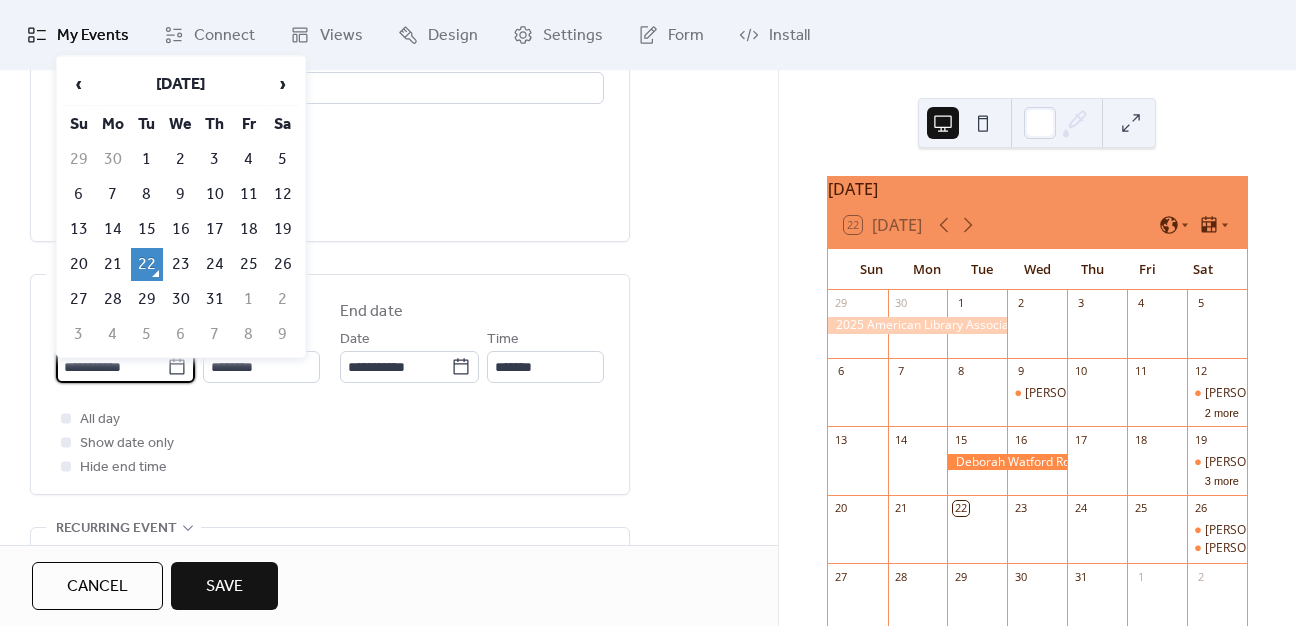 click on "1" at bounding box center (249, 299) 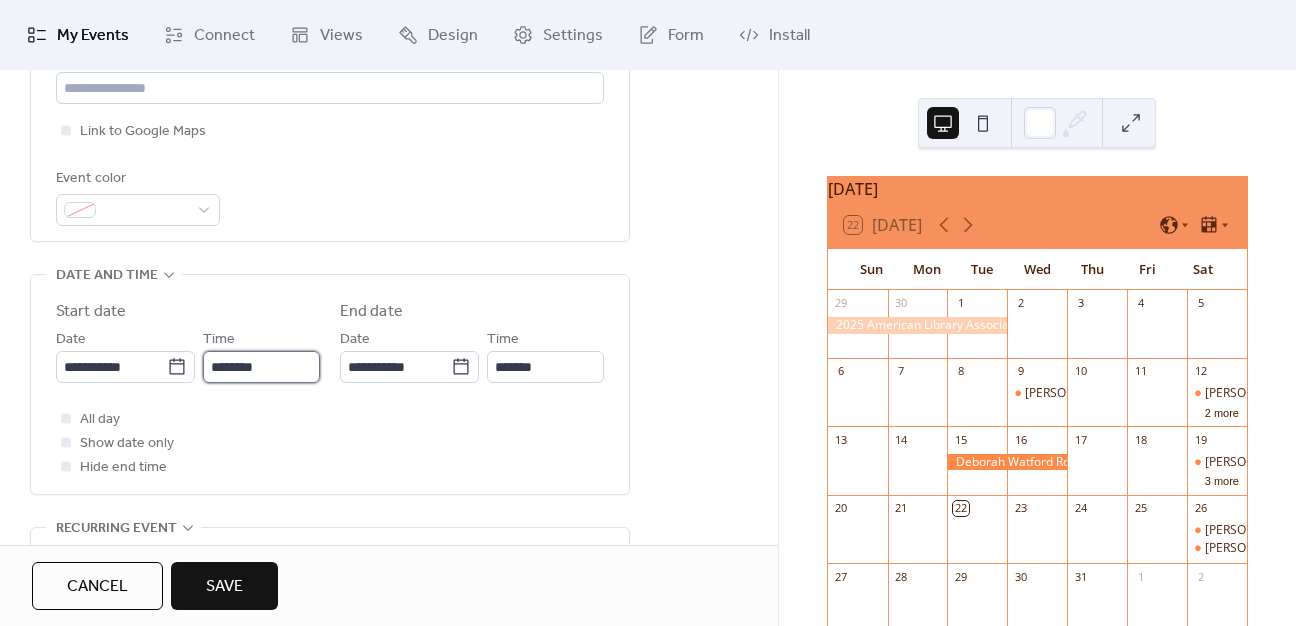 click on "********" at bounding box center (261, 367) 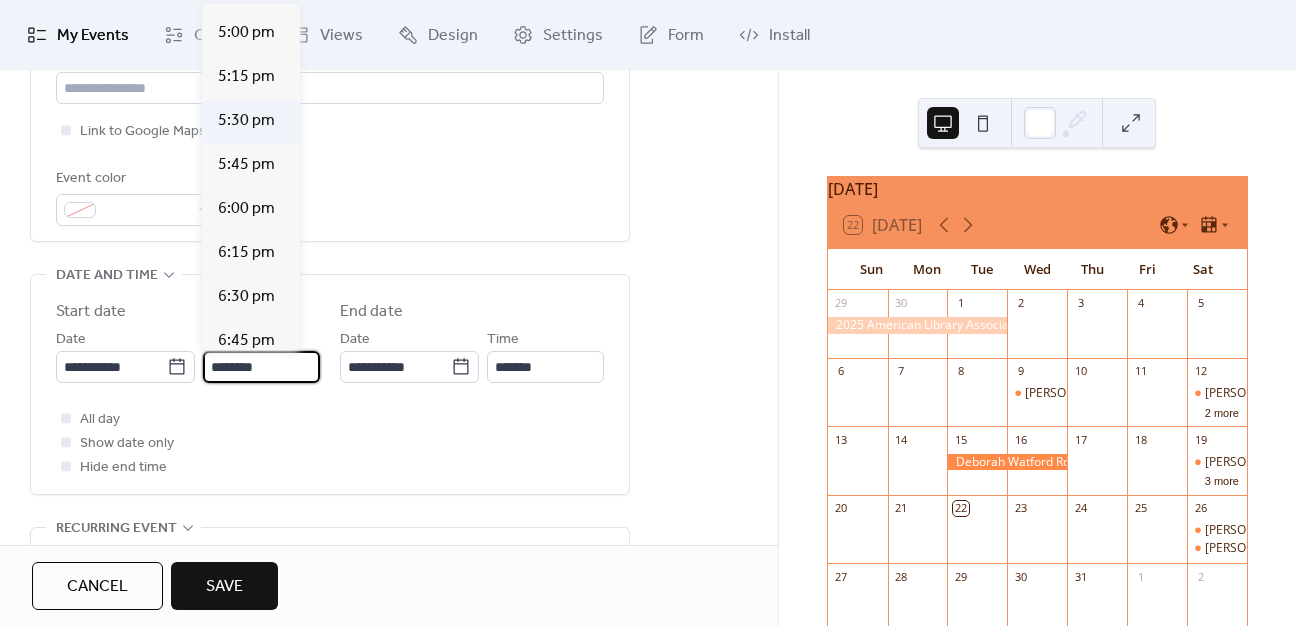 scroll, scrollTop: 3012, scrollLeft: 0, axis: vertical 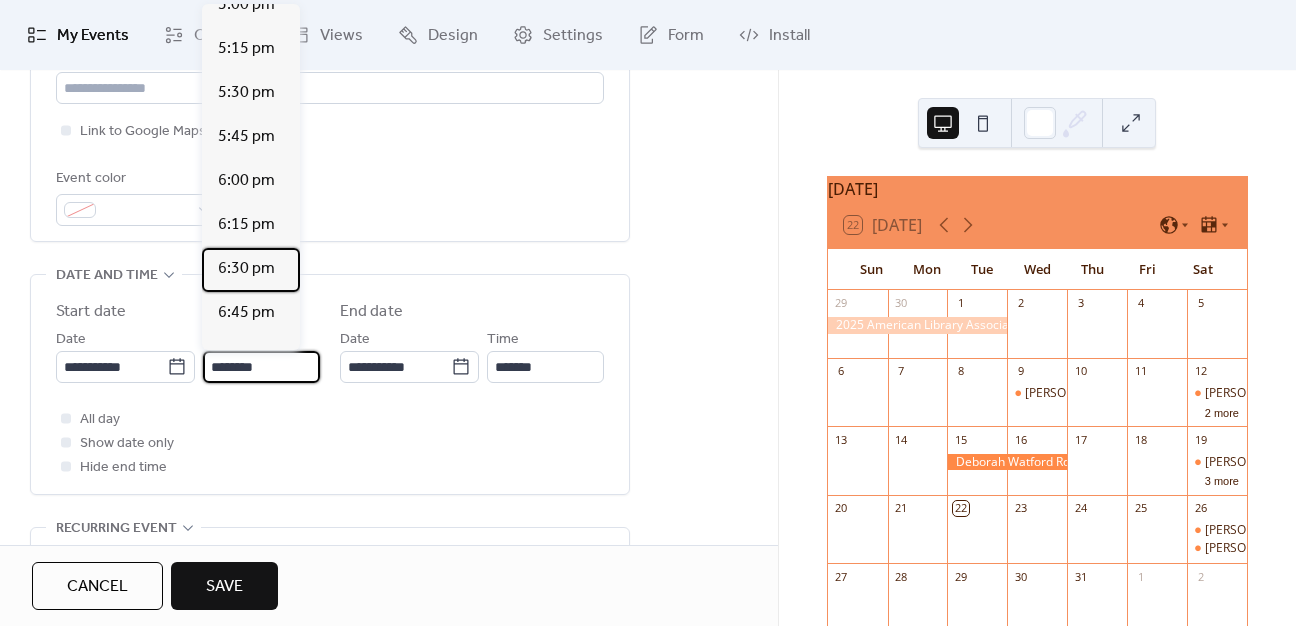 drag, startPoint x: 244, startPoint y: 269, endPoint x: 256, endPoint y: 288, distance: 22.472204 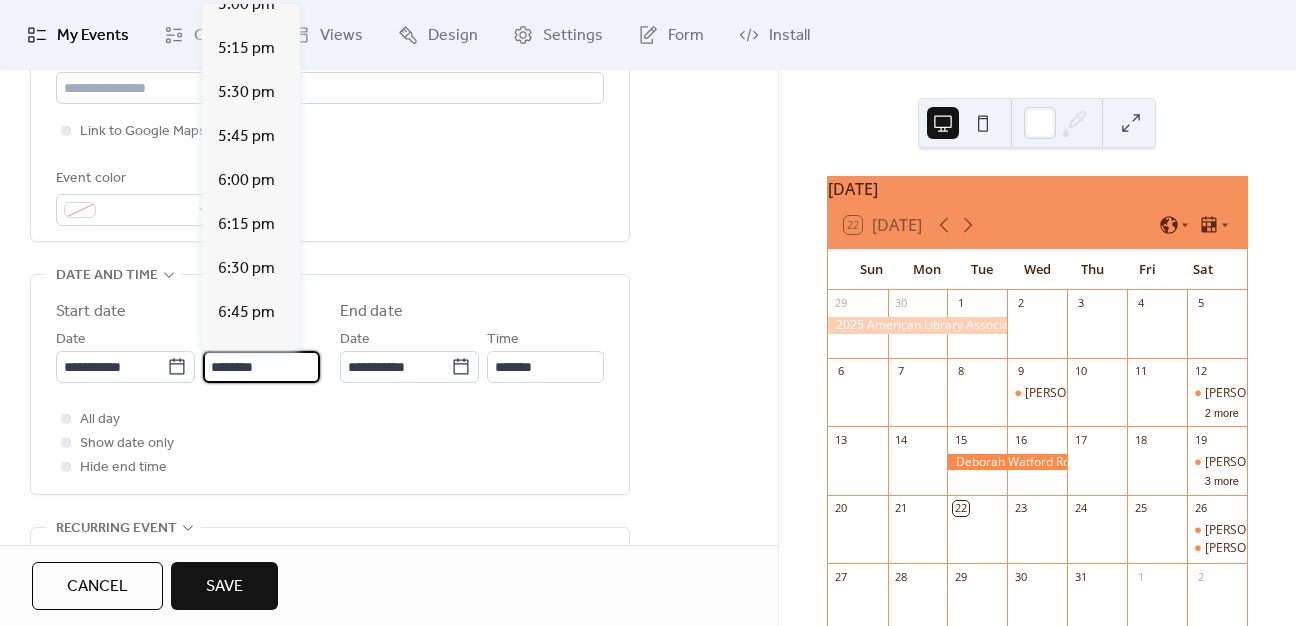 type on "*******" 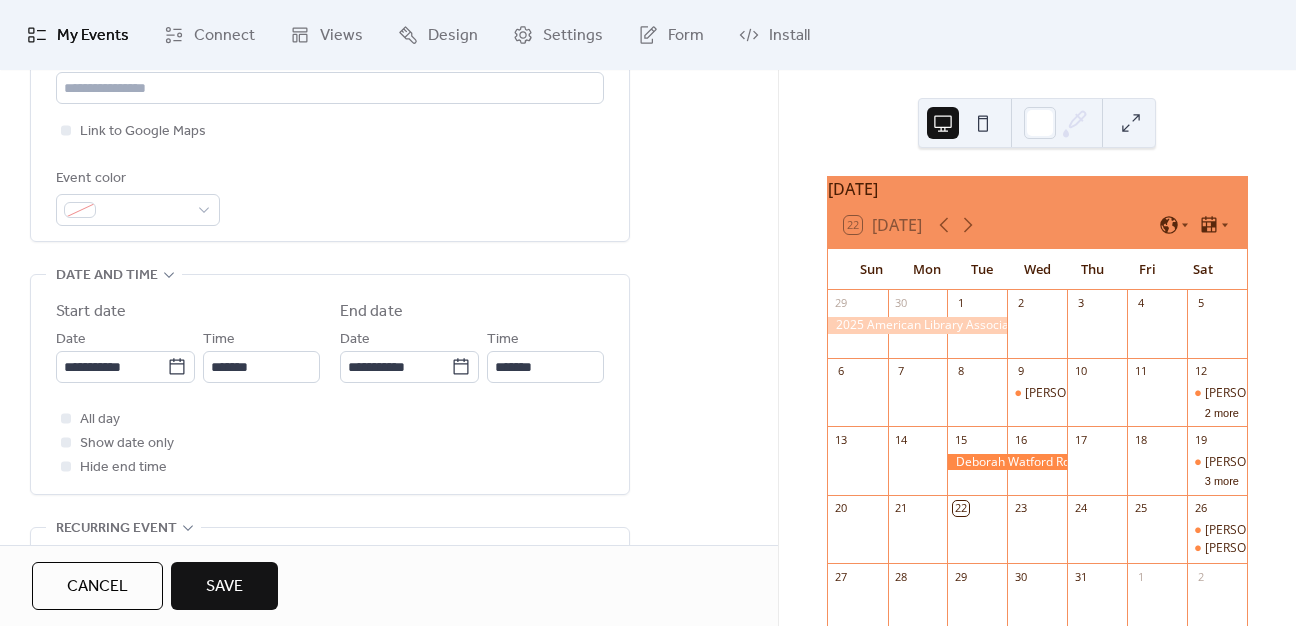 click on "All day Show date only Hide end time" at bounding box center (330, 443) 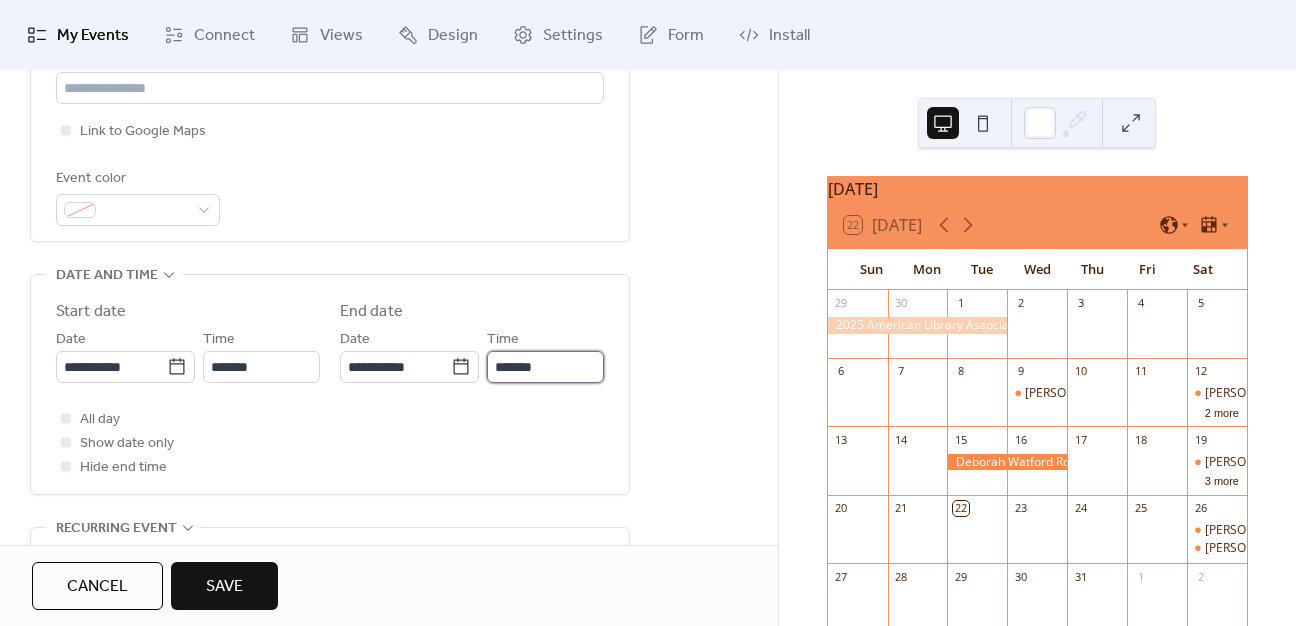 click on "*******" at bounding box center [545, 367] 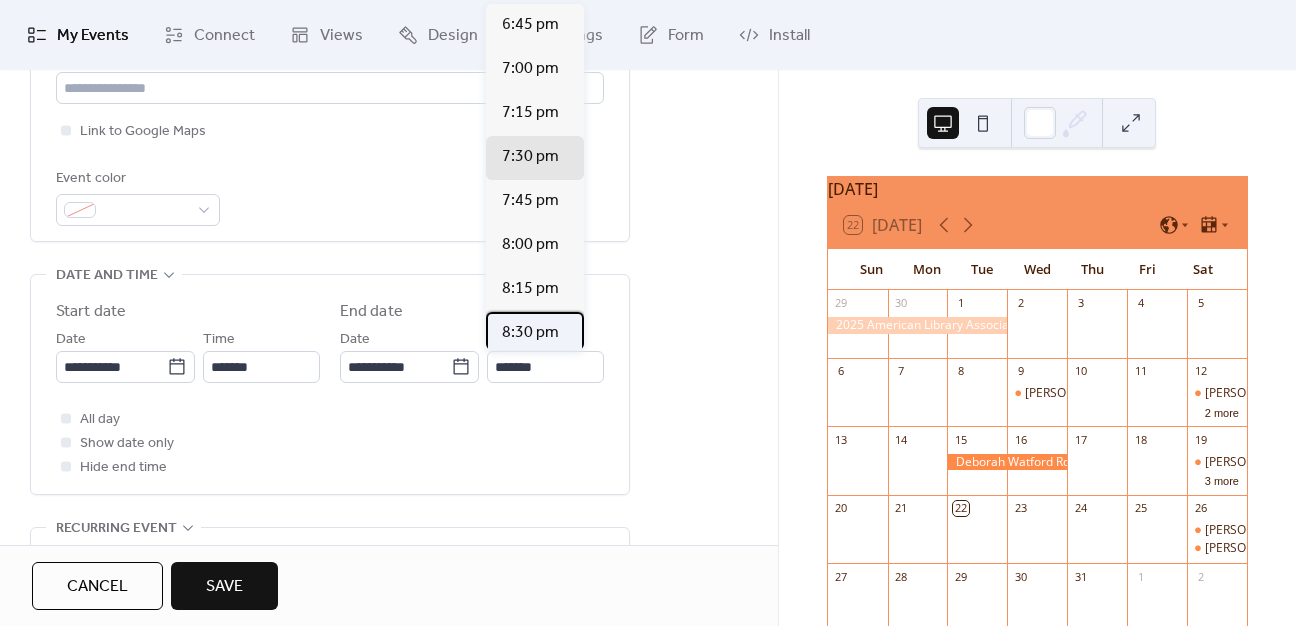 click on "8:30 pm" at bounding box center [535, 334] 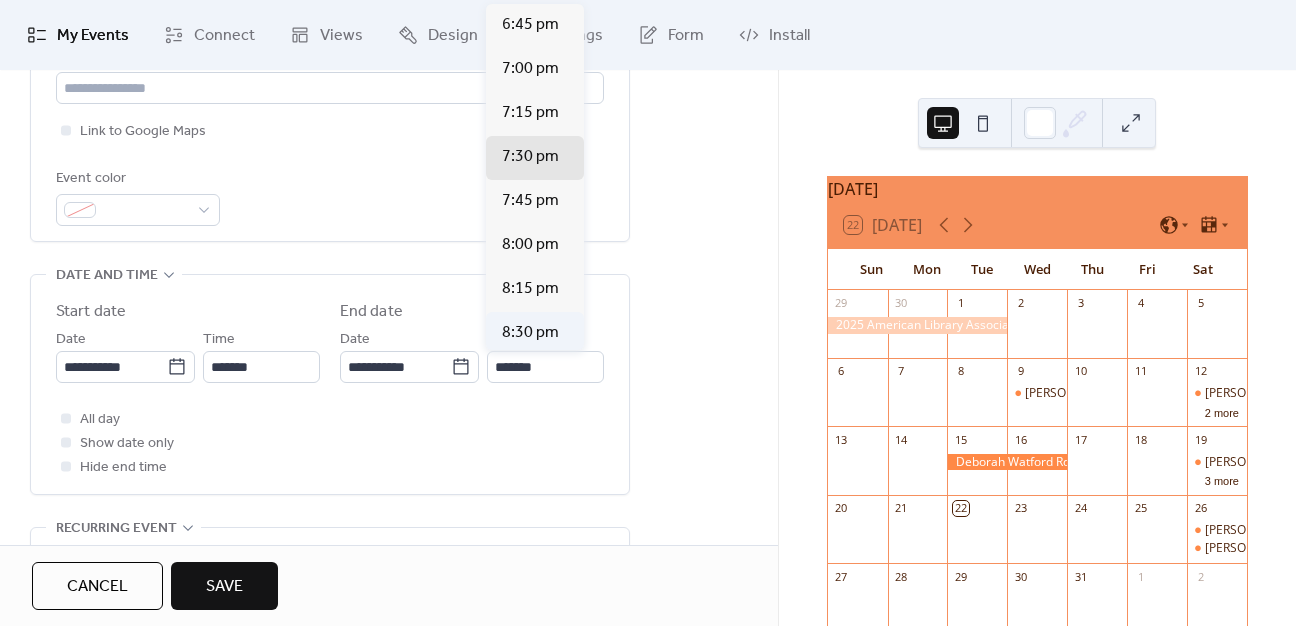 type on "*******" 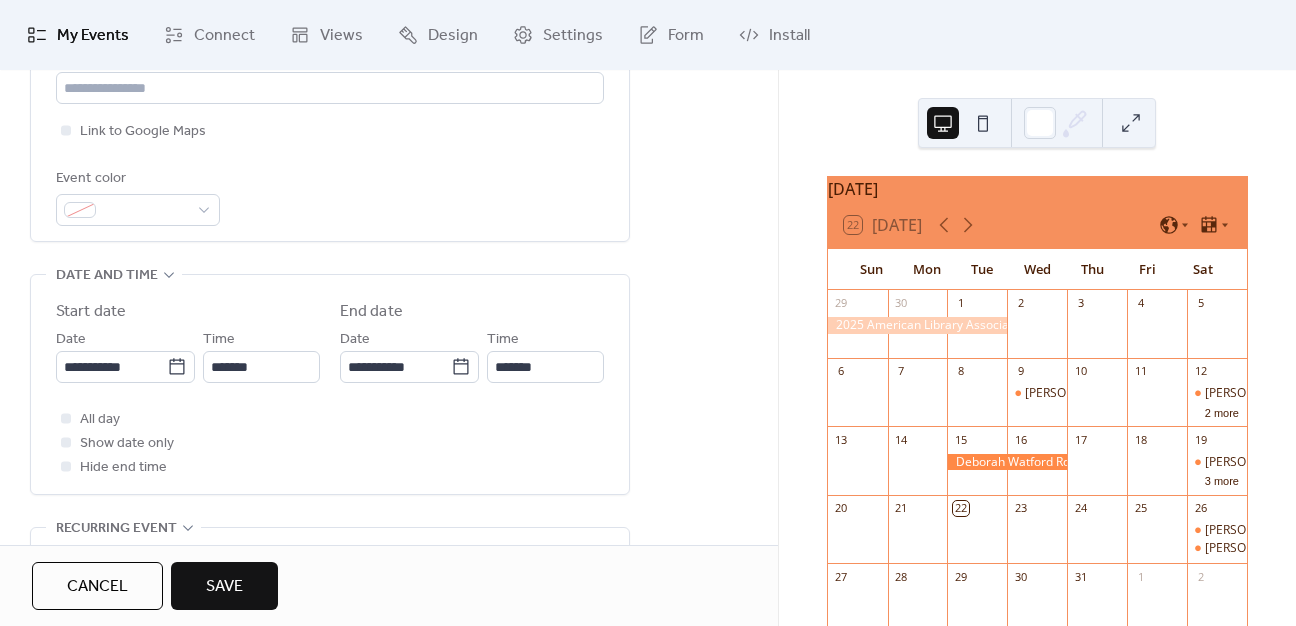 click on "All day Show date only Hide end time" at bounding box center (330, 443) 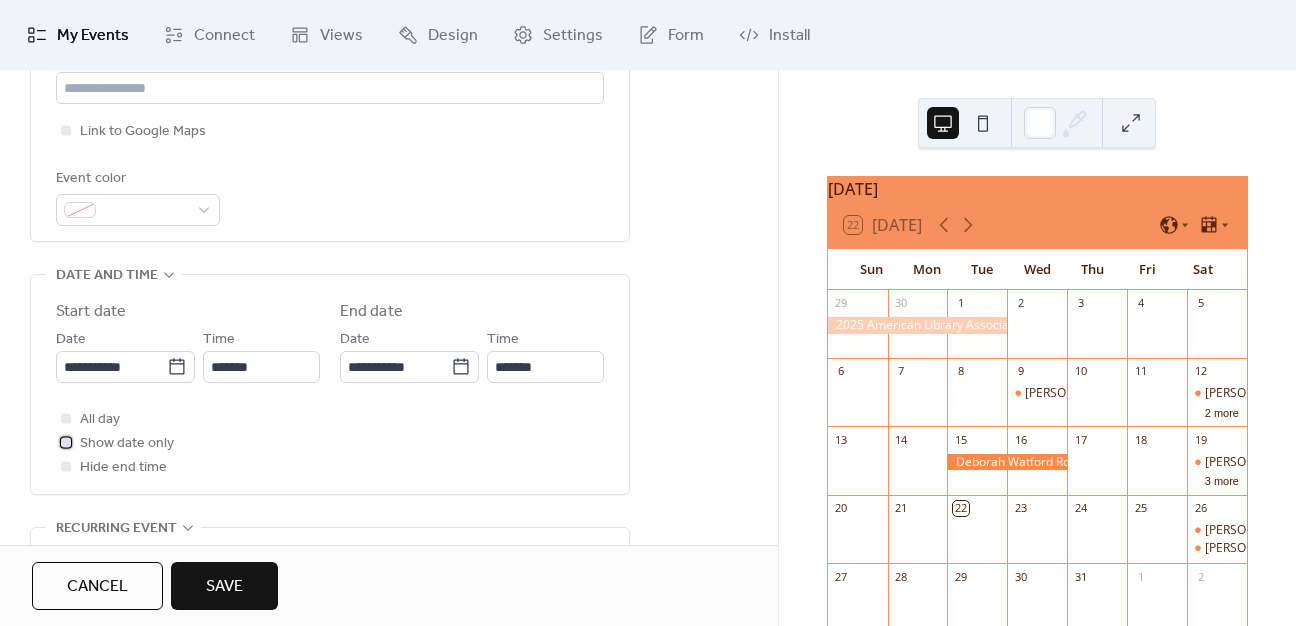 click at bounding box center [66, 442] 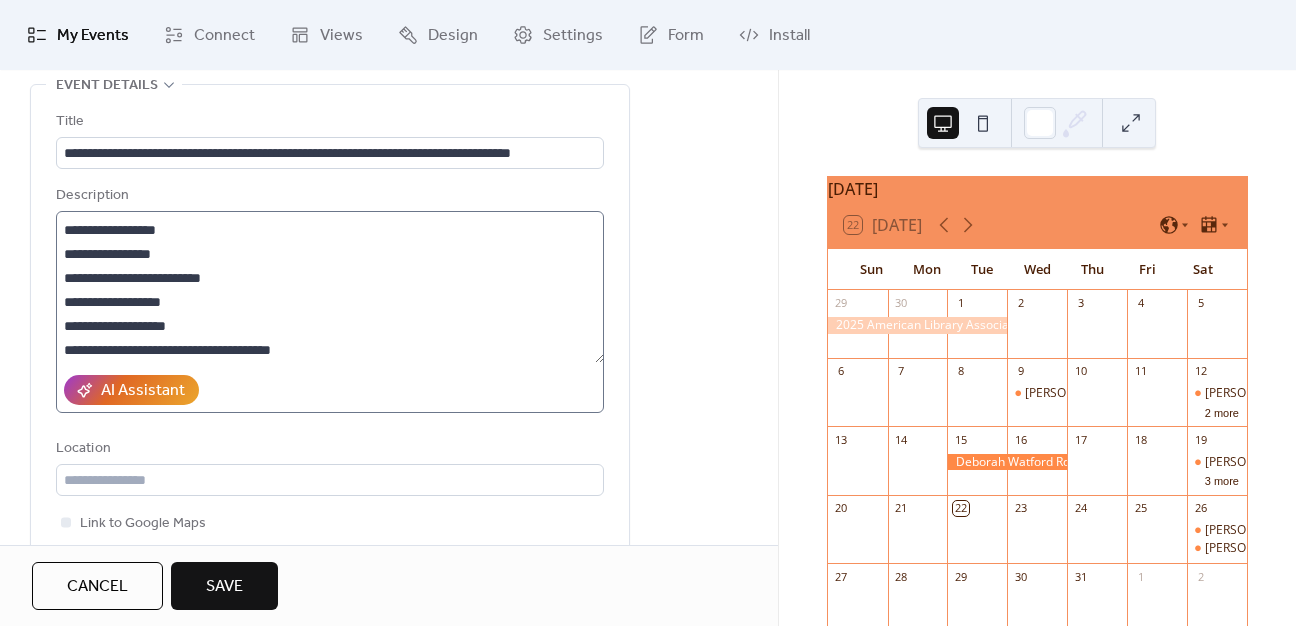 scroll, scrollTop: 0, scrollLeft: 0, axis: both 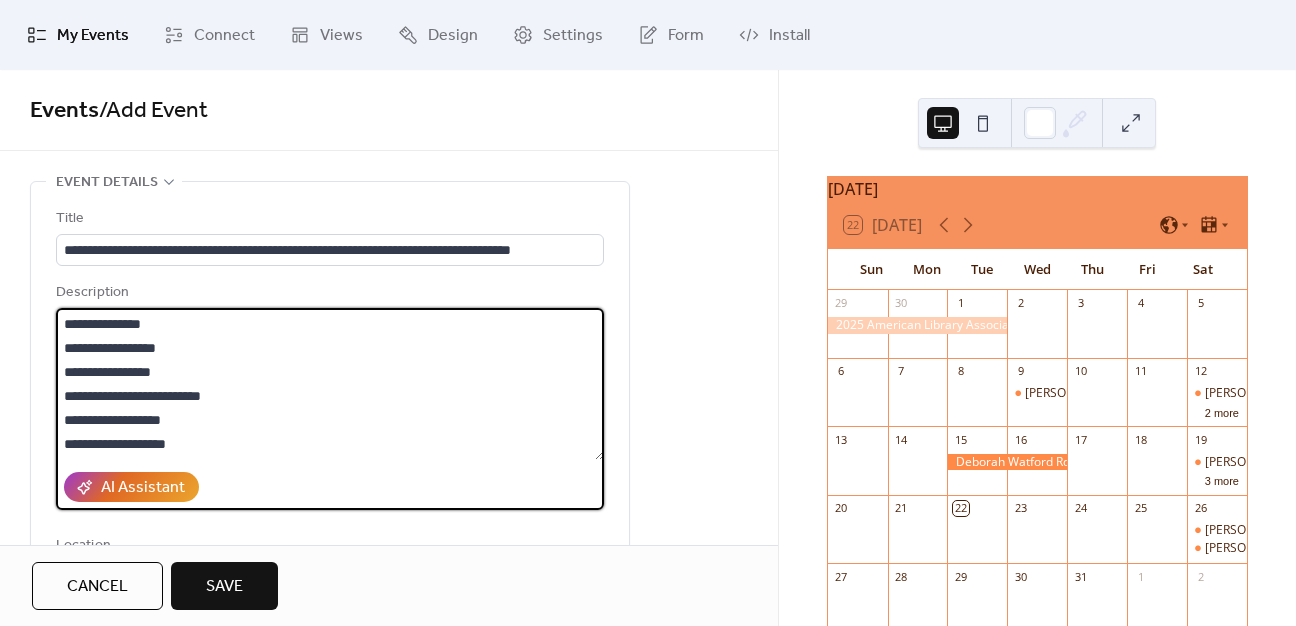 drag, startPoint x: 356, startPoint y: 451, endPoint x: 34, endPoint y: 245, distance: 382.25647 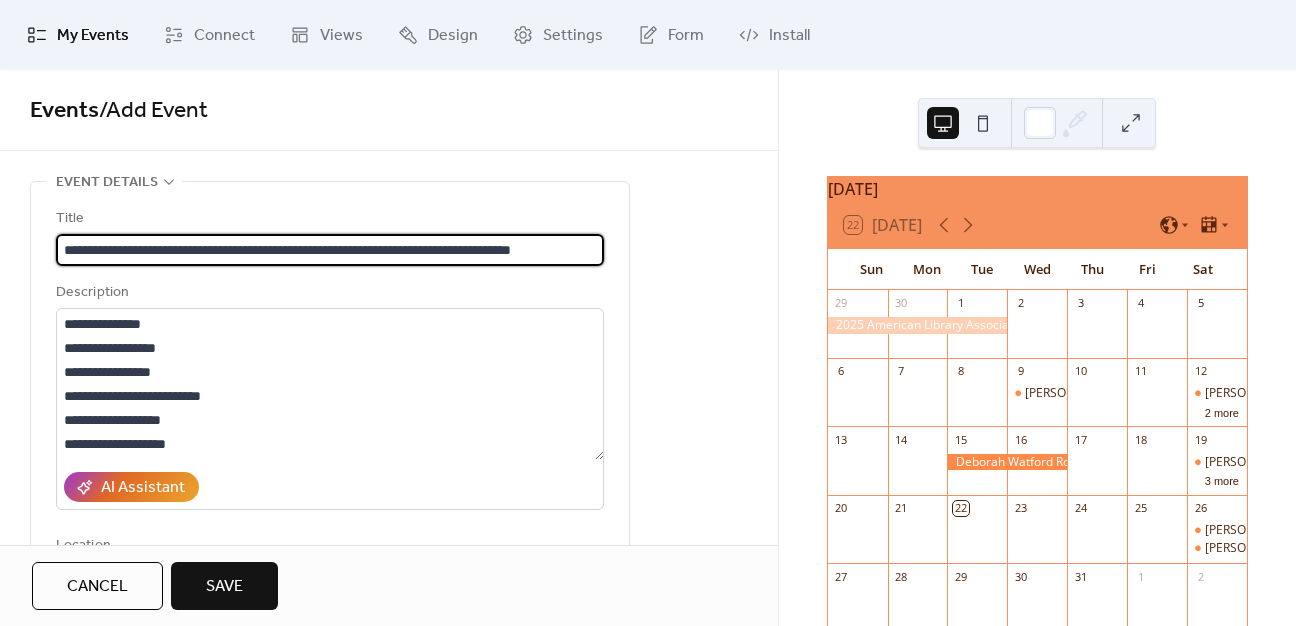 click on "**********" at bounding box center [330, 250] 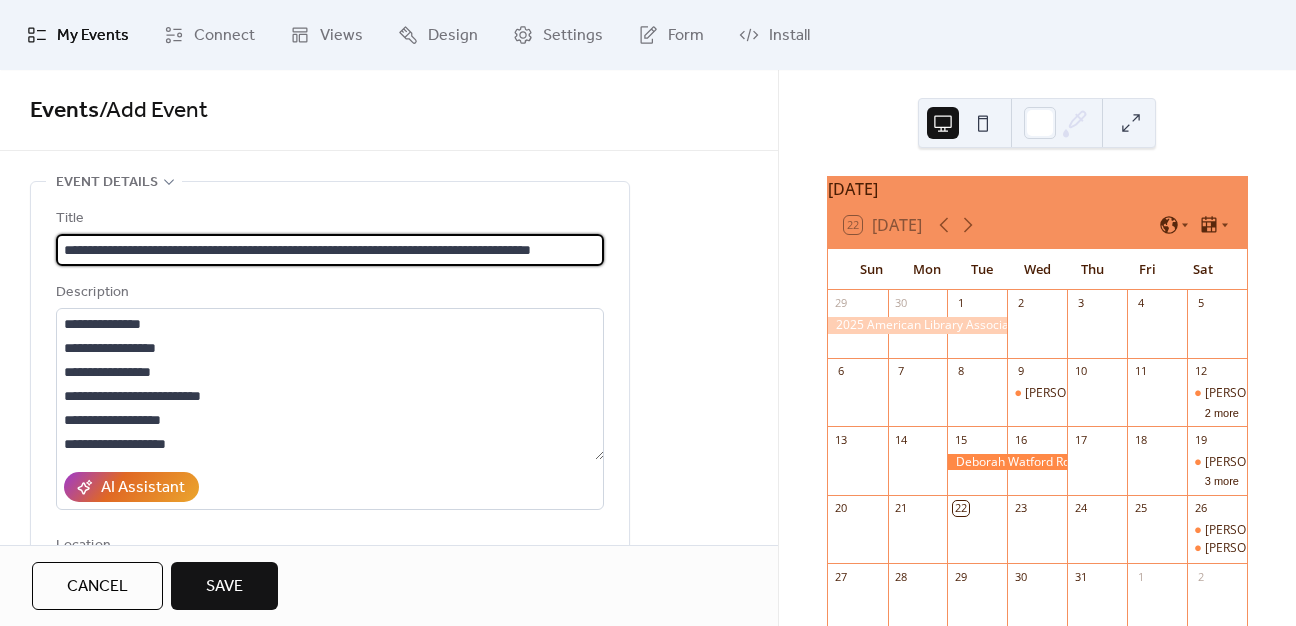 type on "**********" 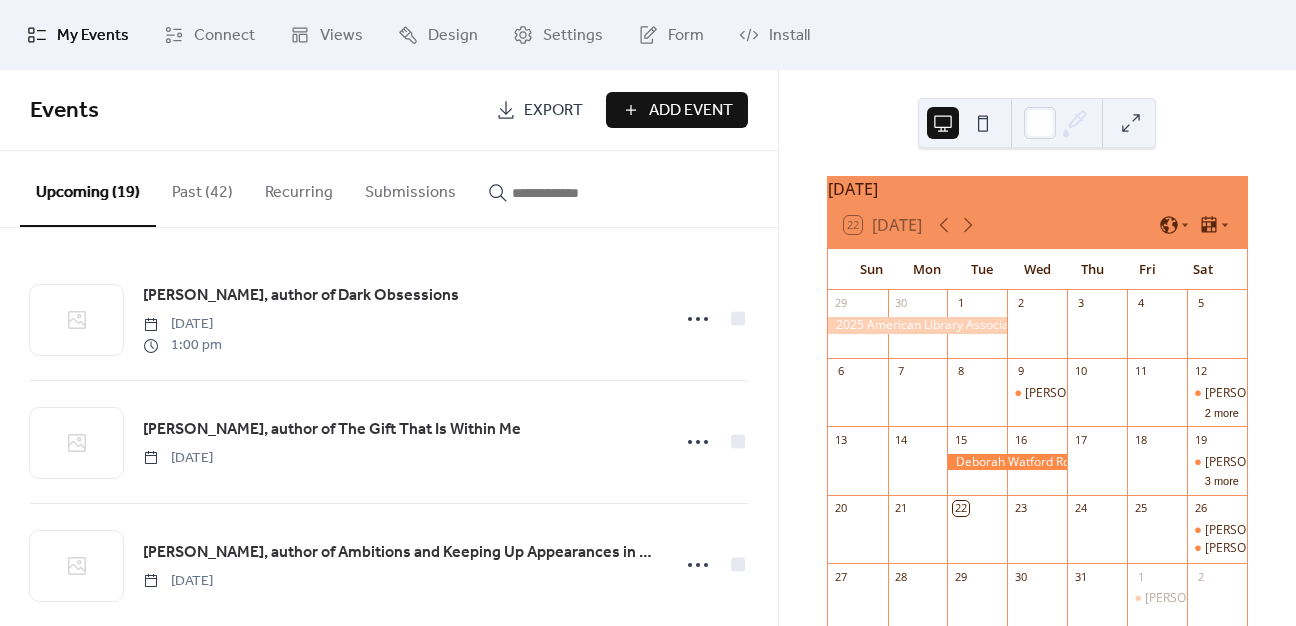 scroll, scrollTop: 200, scrollLeft: 0, axis: vertical 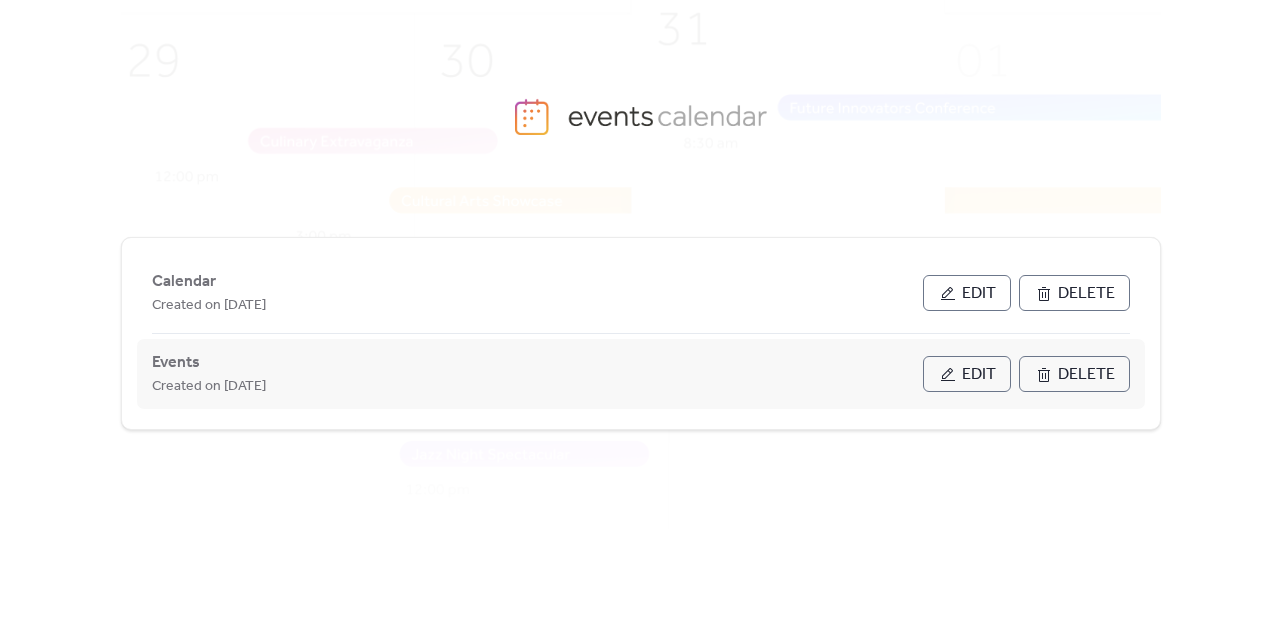 click on "Edit" at bounding box center [979, 375] 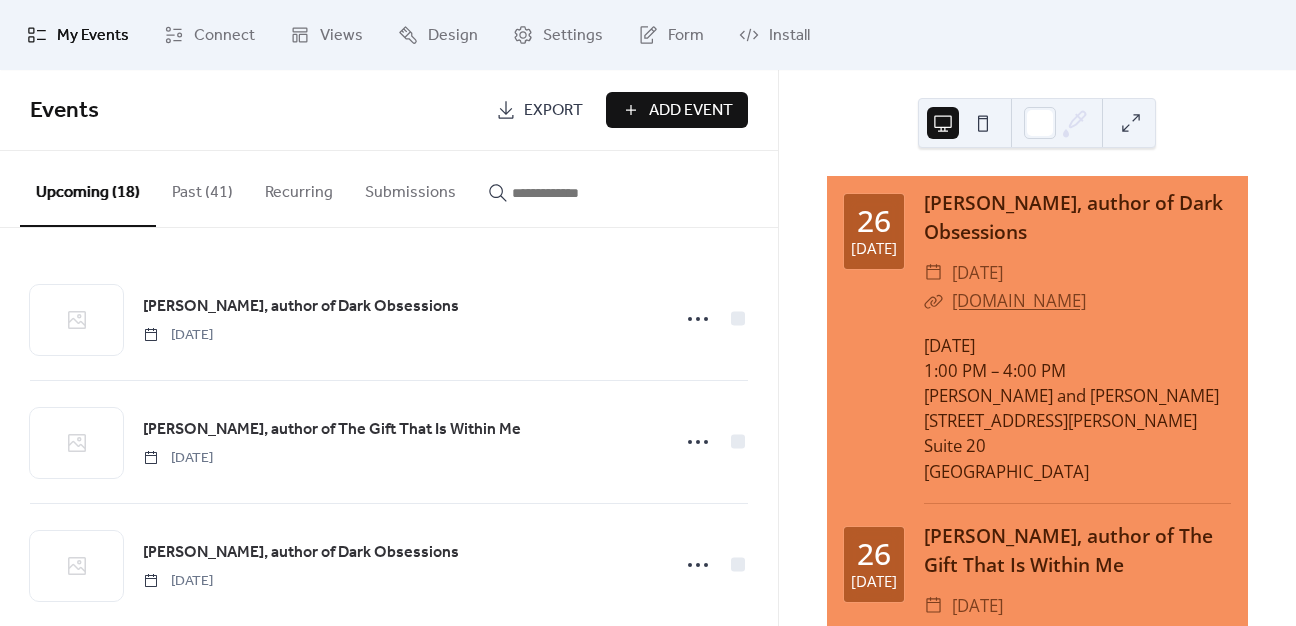 scroll, scrollTop: 100, scrollLeft: 0, axis: vertical 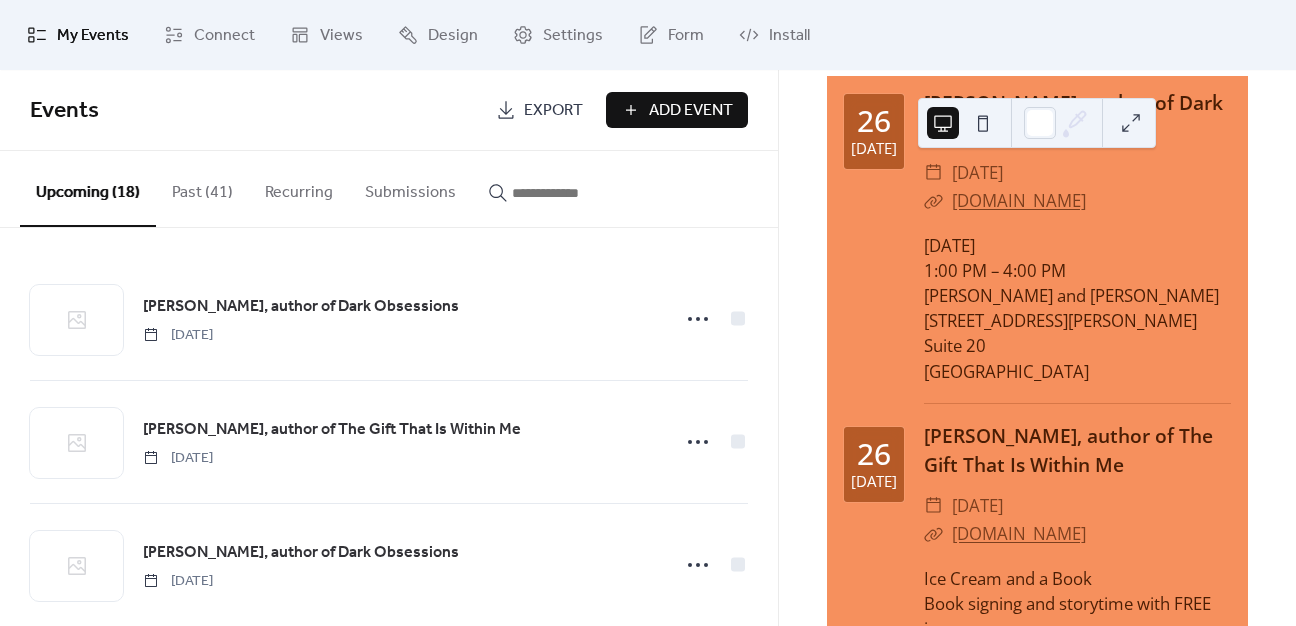 click on "Add Event" at bounding box center (691, 111) 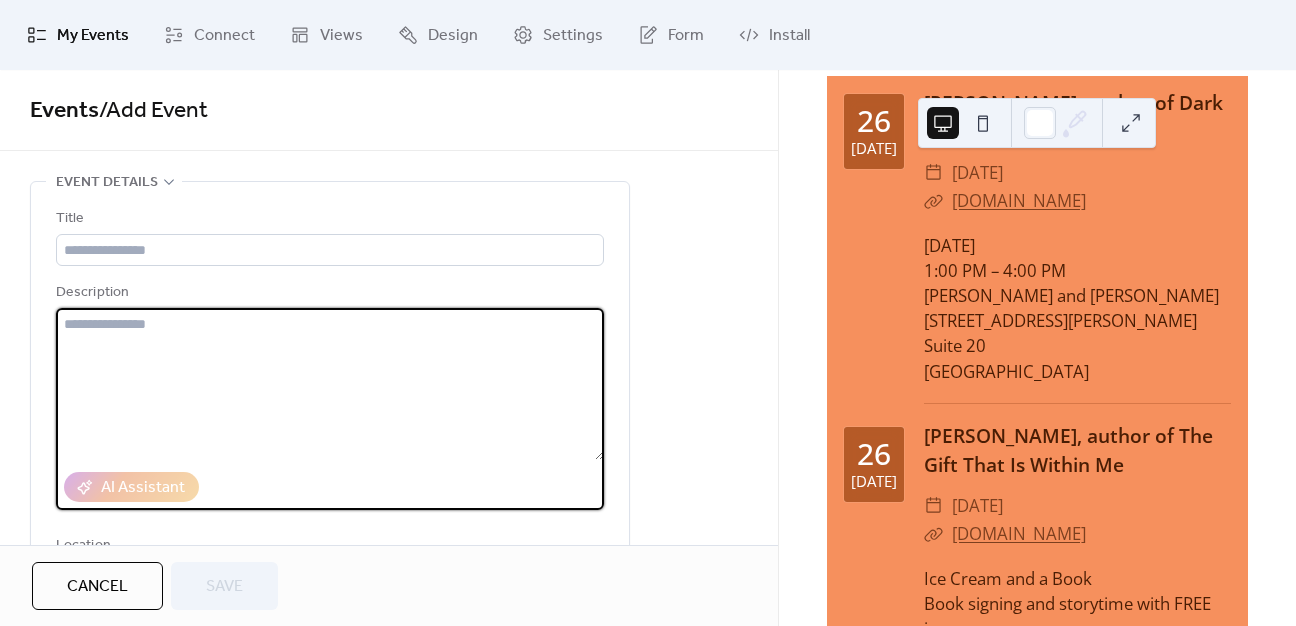click at bounding box center [330, 384] 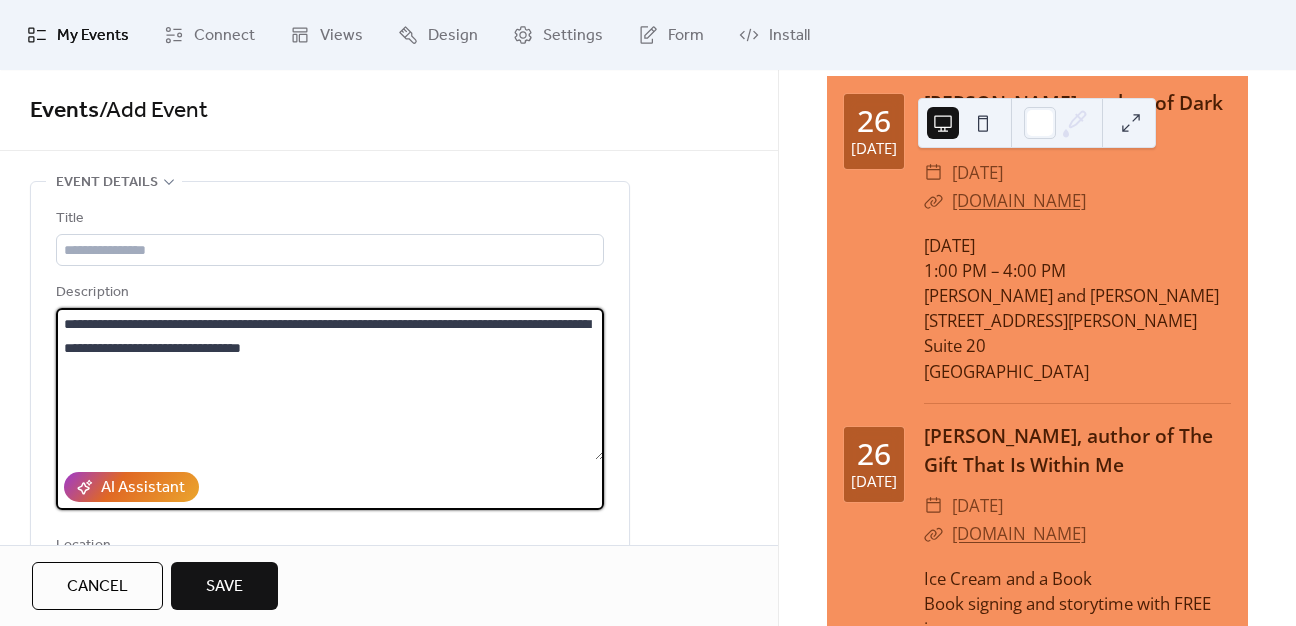 type 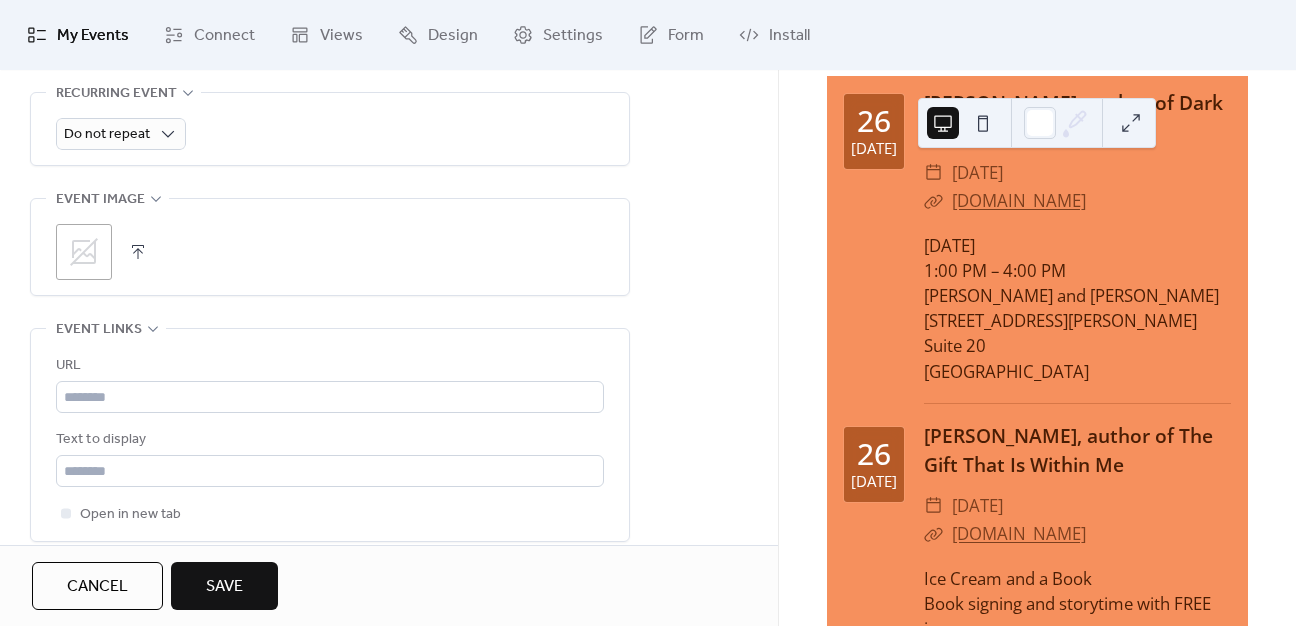 scroll, scrollTop: 1089, scrollLeft: 0, axis: vertical 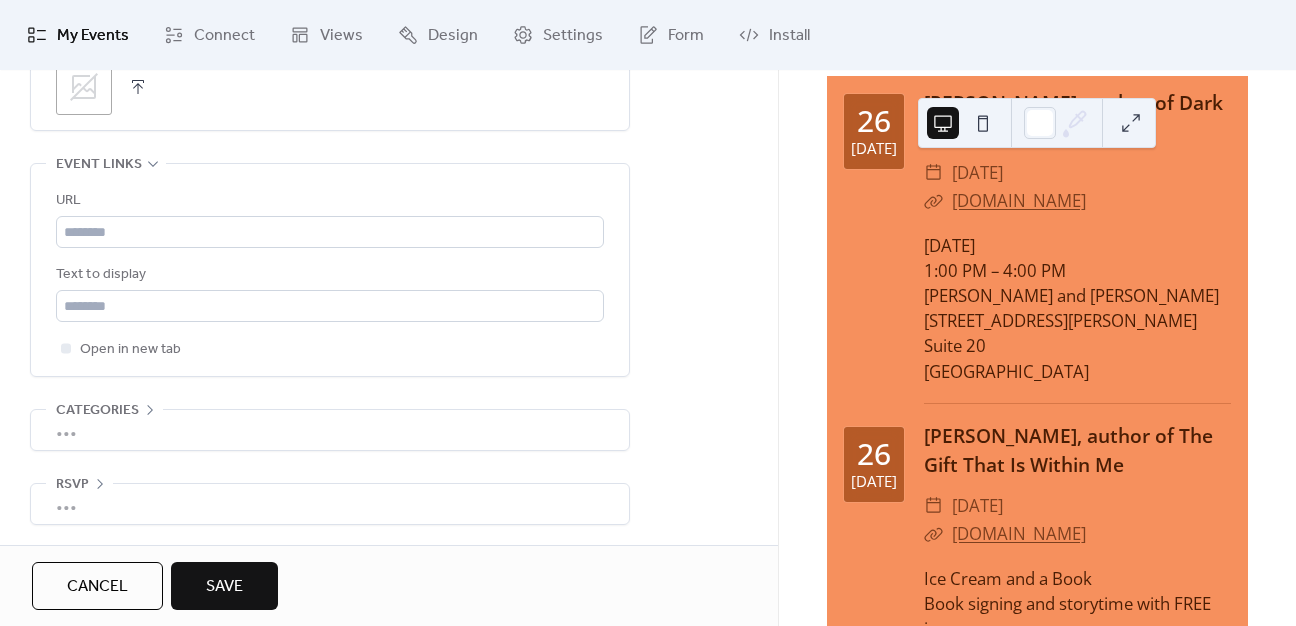 click on "URL Text to display Open in new tab" at bounding box center (330, 275) 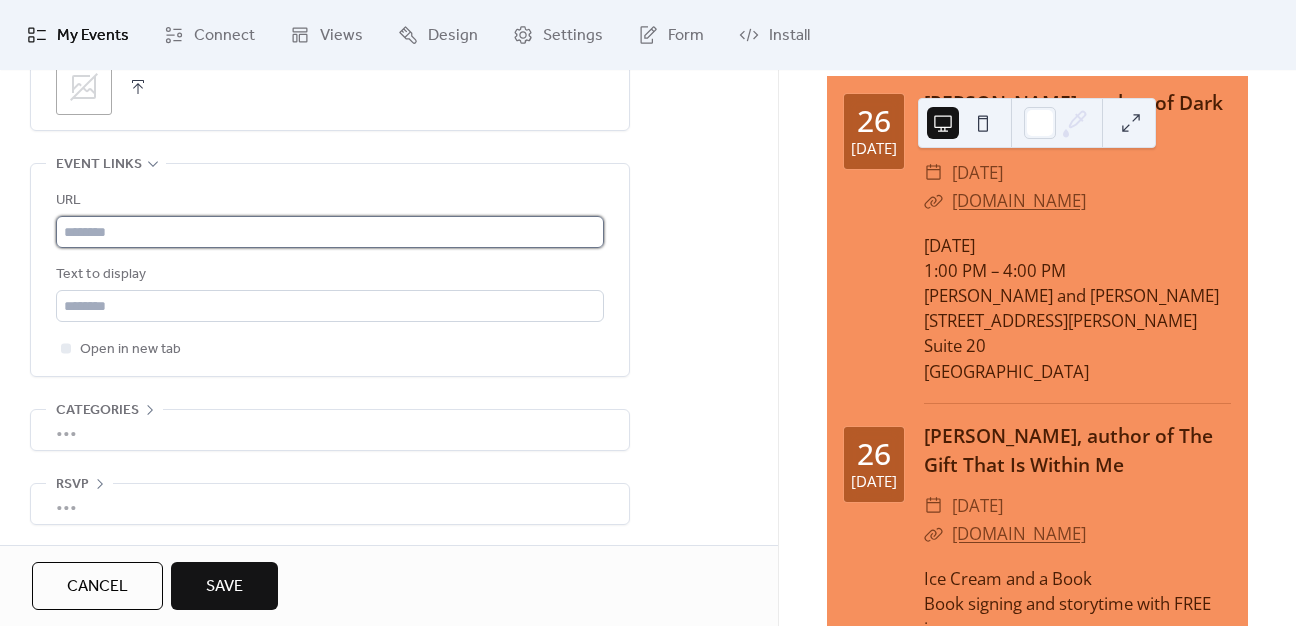 click at bounding box center [330, 232] 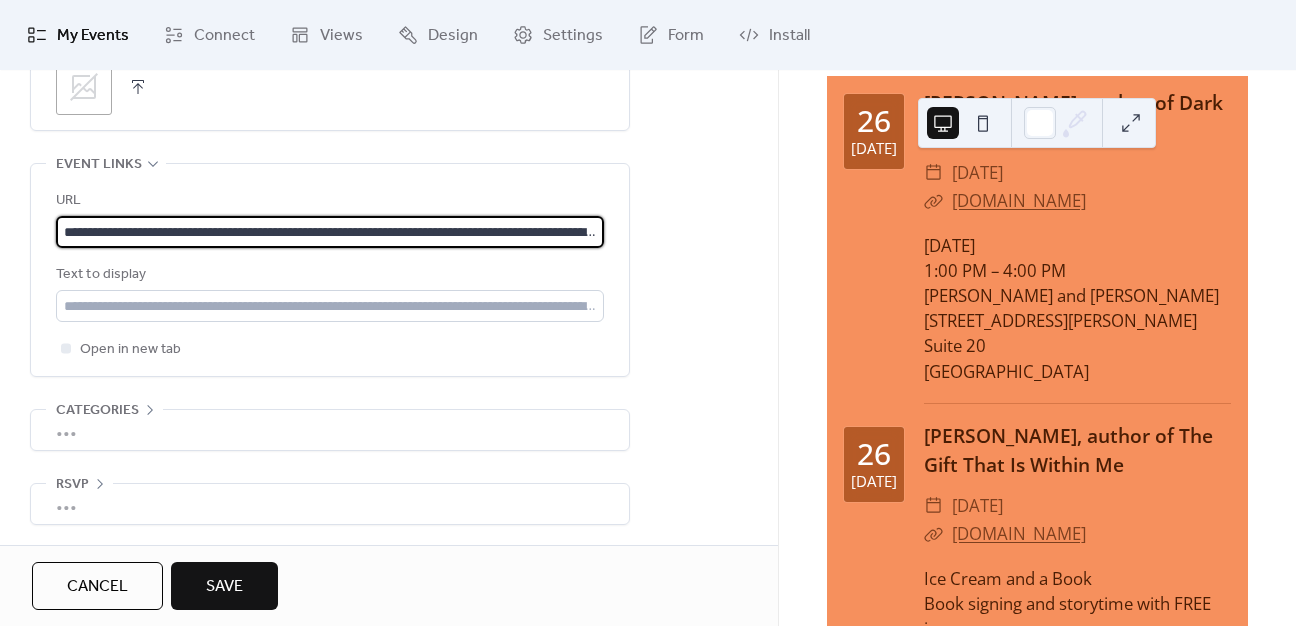 scroll, scrollTop: 0, scrollLeft: 408, axis: horizontal 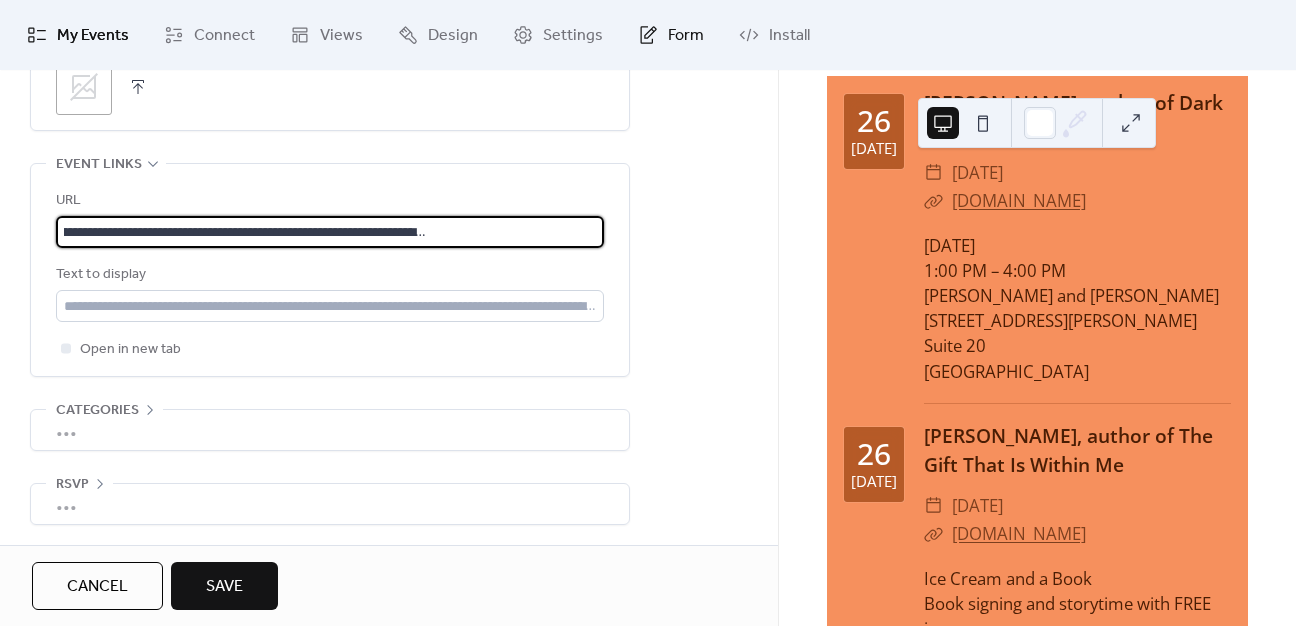 type on "**********" 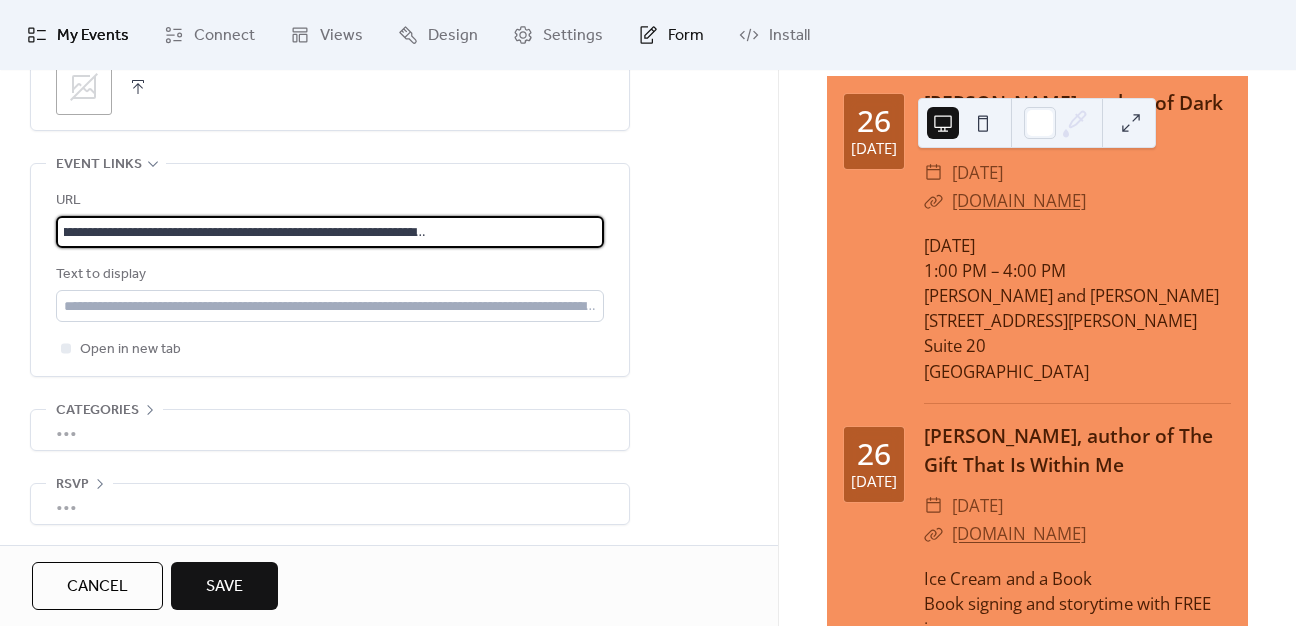 scroll, scrollTop: 0, scrollLeft: 0, axis: both 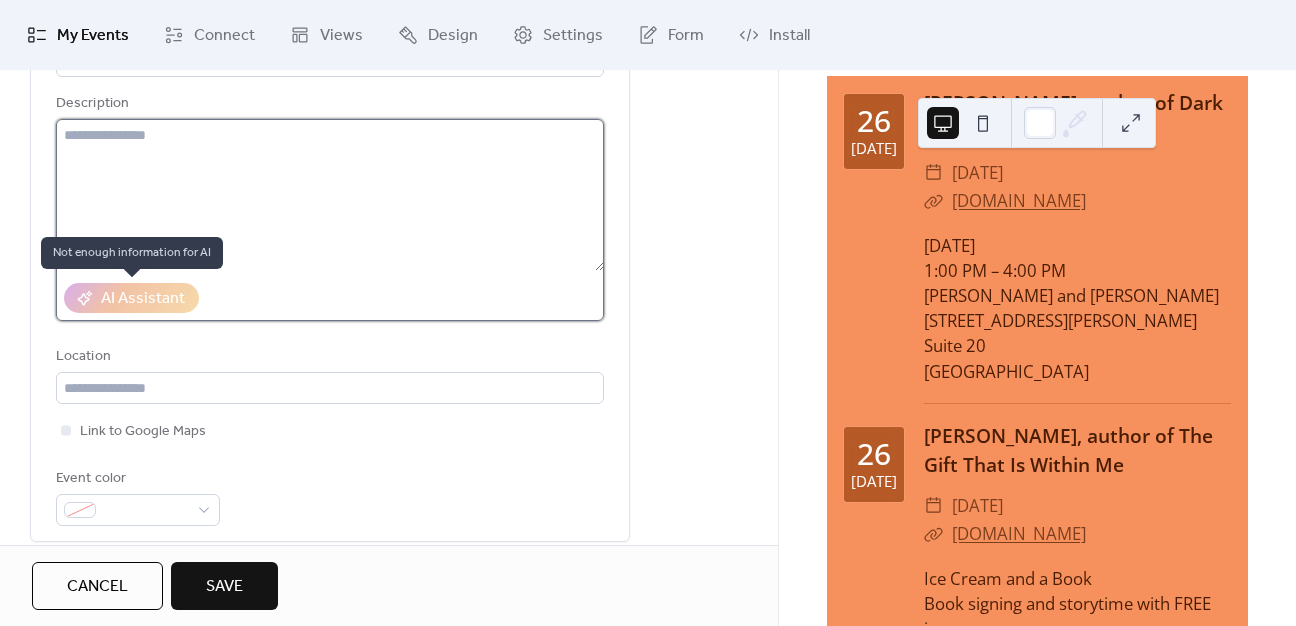 click at bounding box center [330, 195] 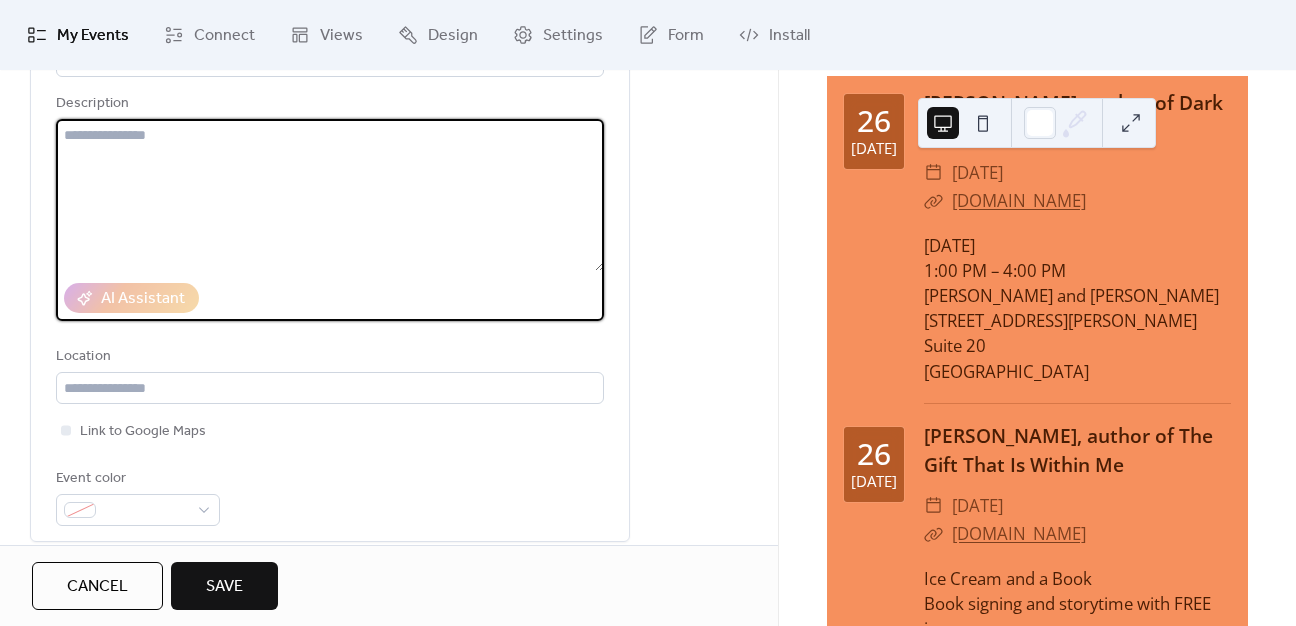 paste on "**********" 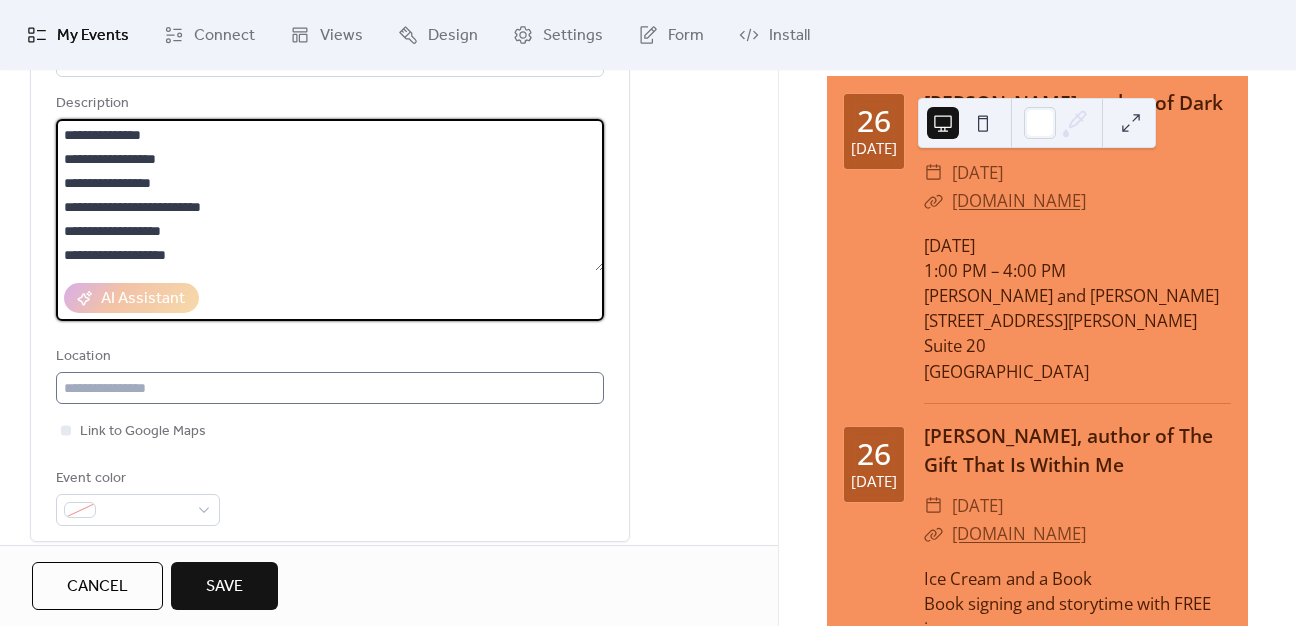 scroll, scrollTop: 21, scrollLeft: 0, axis: vertical 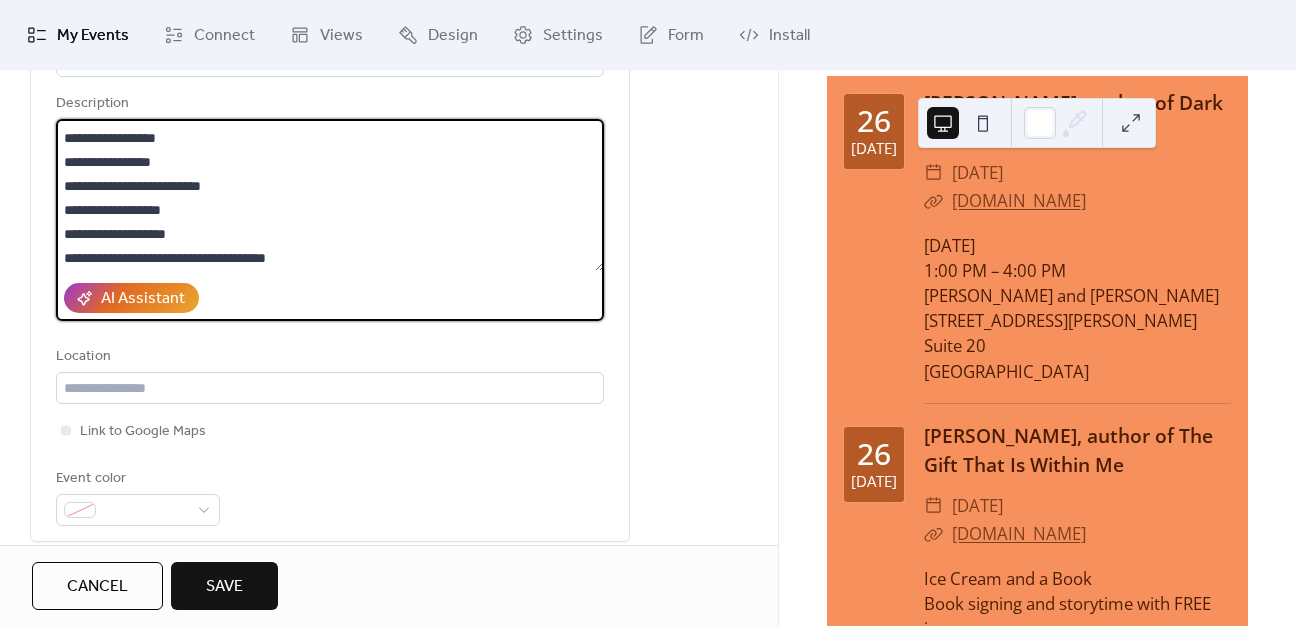 type on "**********" 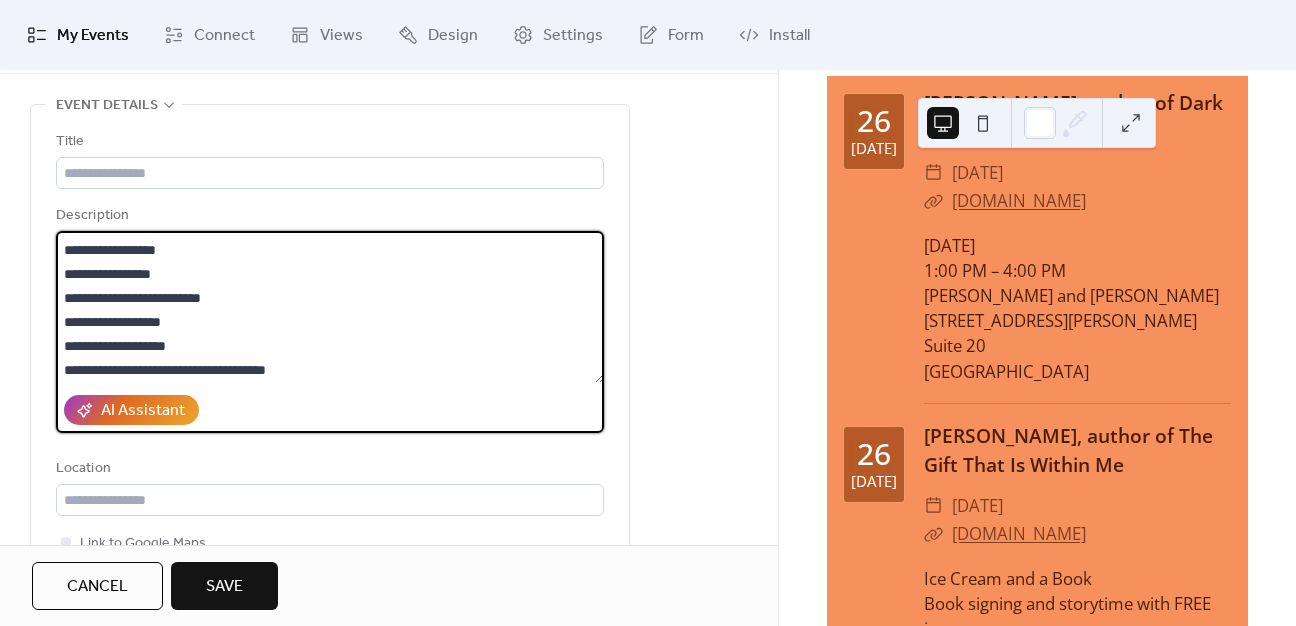 scroll, scrollTop: 0, scrollLeft: 0, axis: both 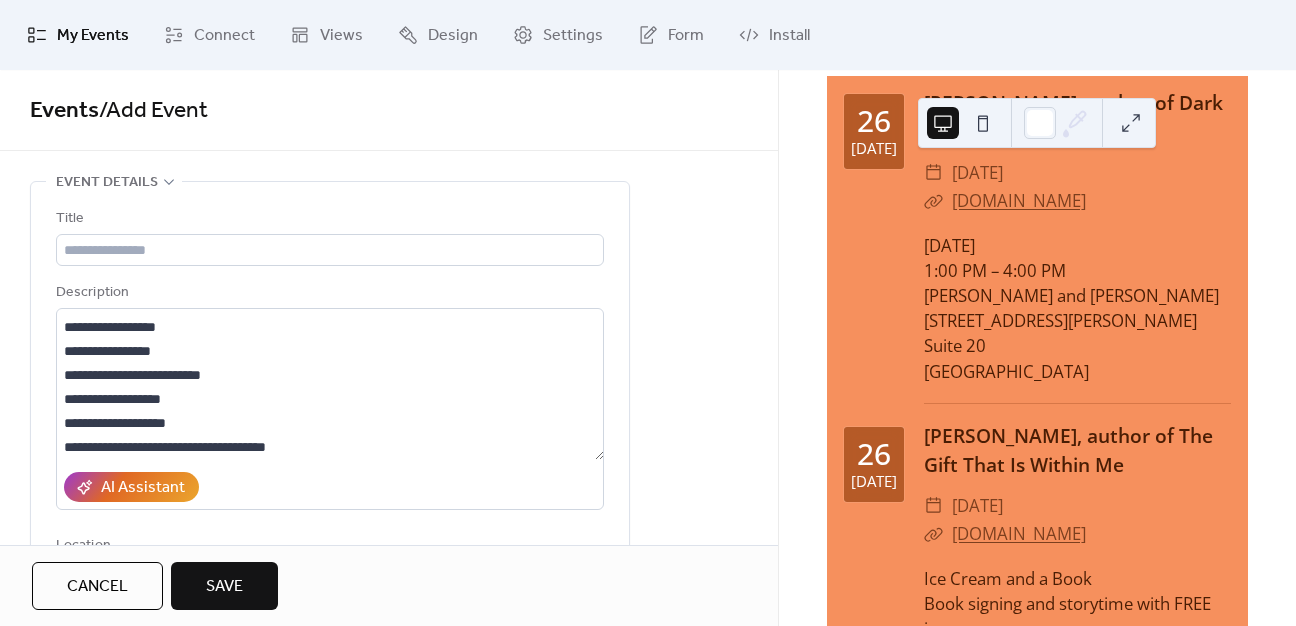 click on "Title" at bounding box center [330, 236] 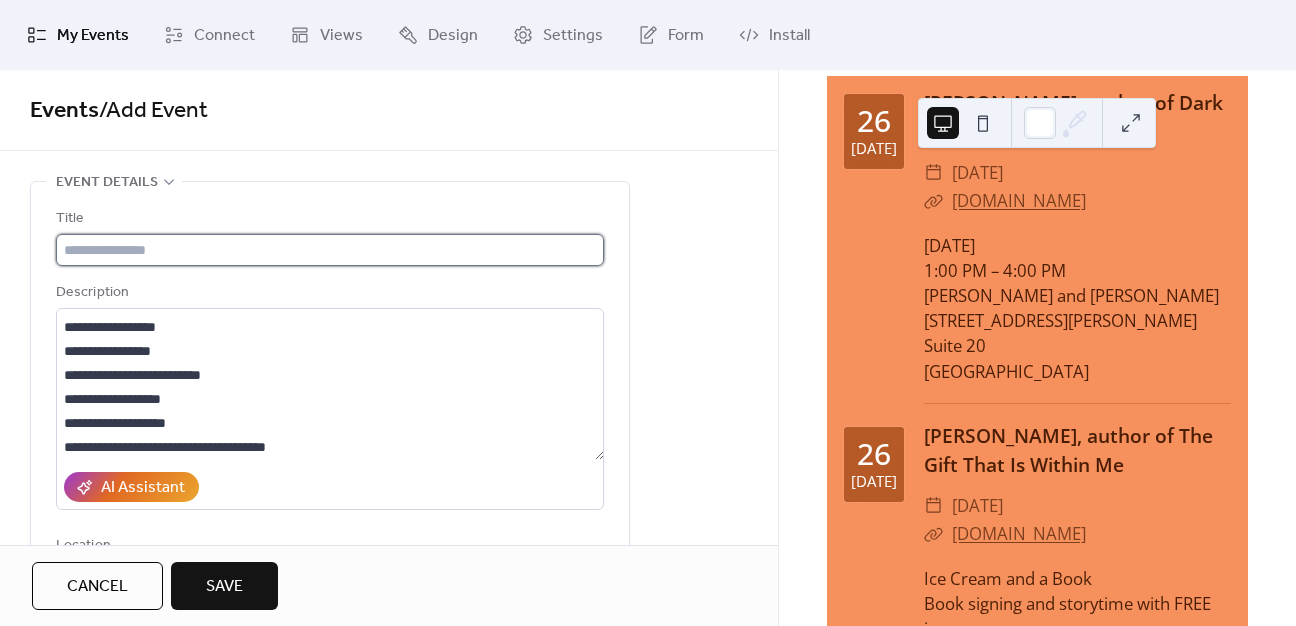 click at bounding box center [330, 250] 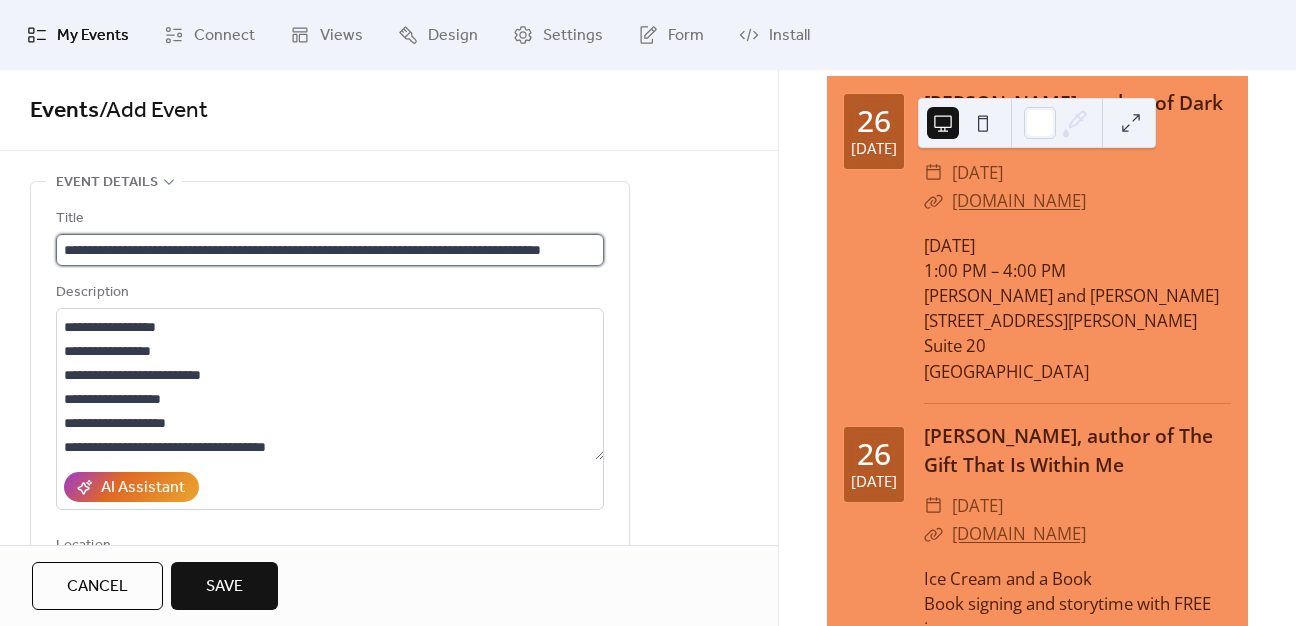 scroll, scrollTop: 0, scrollLeft: 48, axis: horizontal 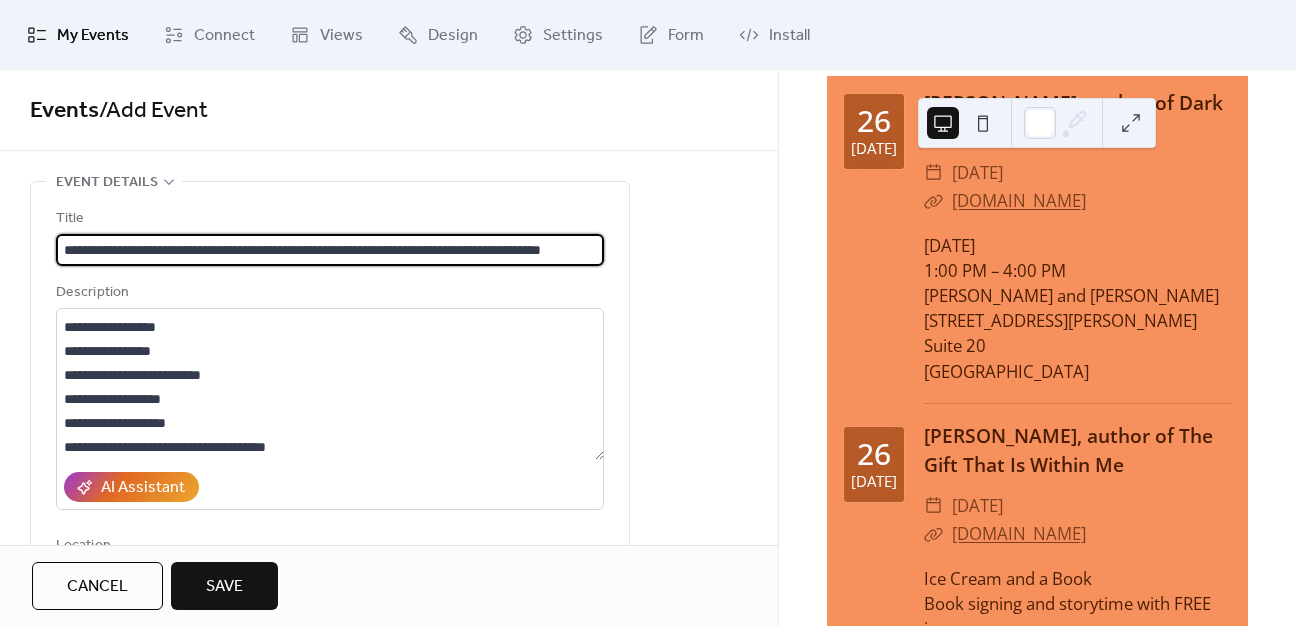 click on "**********" at bounding box center (330, 250) 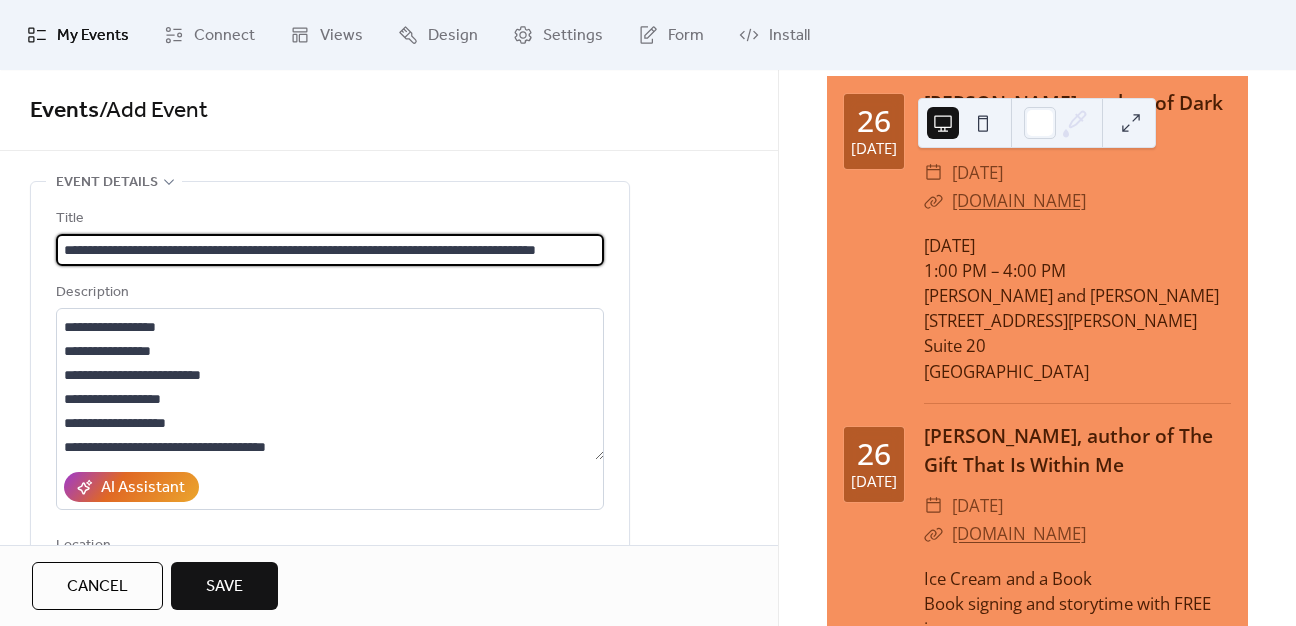 scroll, scrollTop: 0, scrollLeft: 42, axis: horizontal 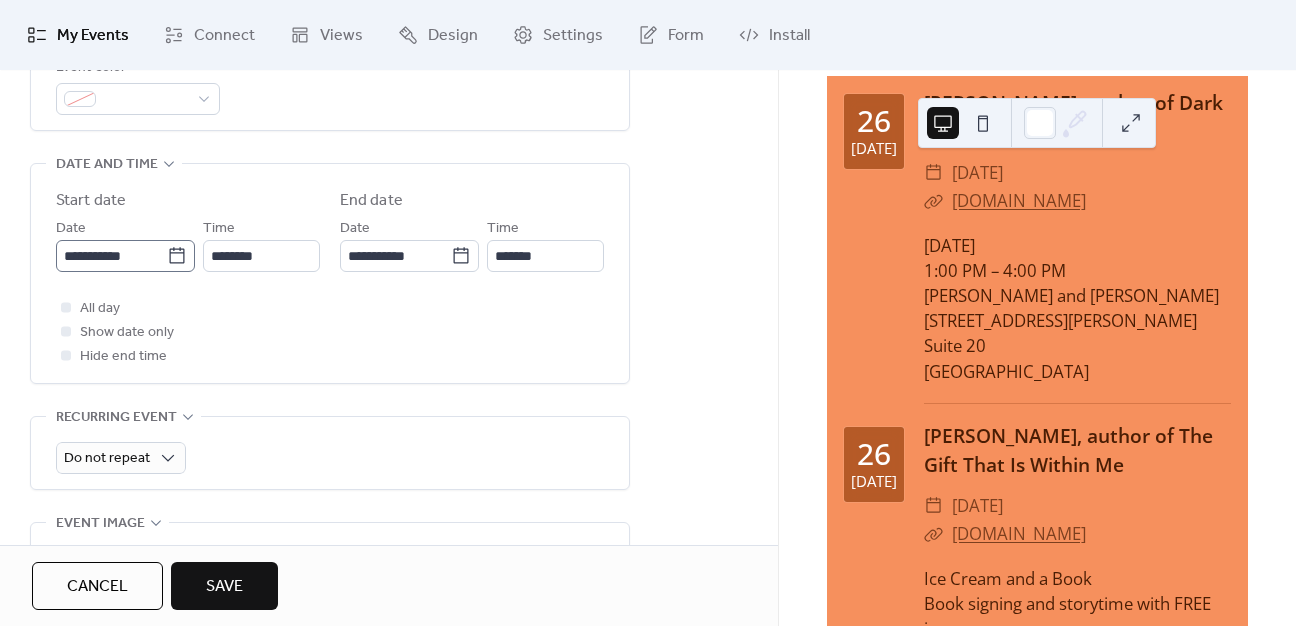 type on "**********" 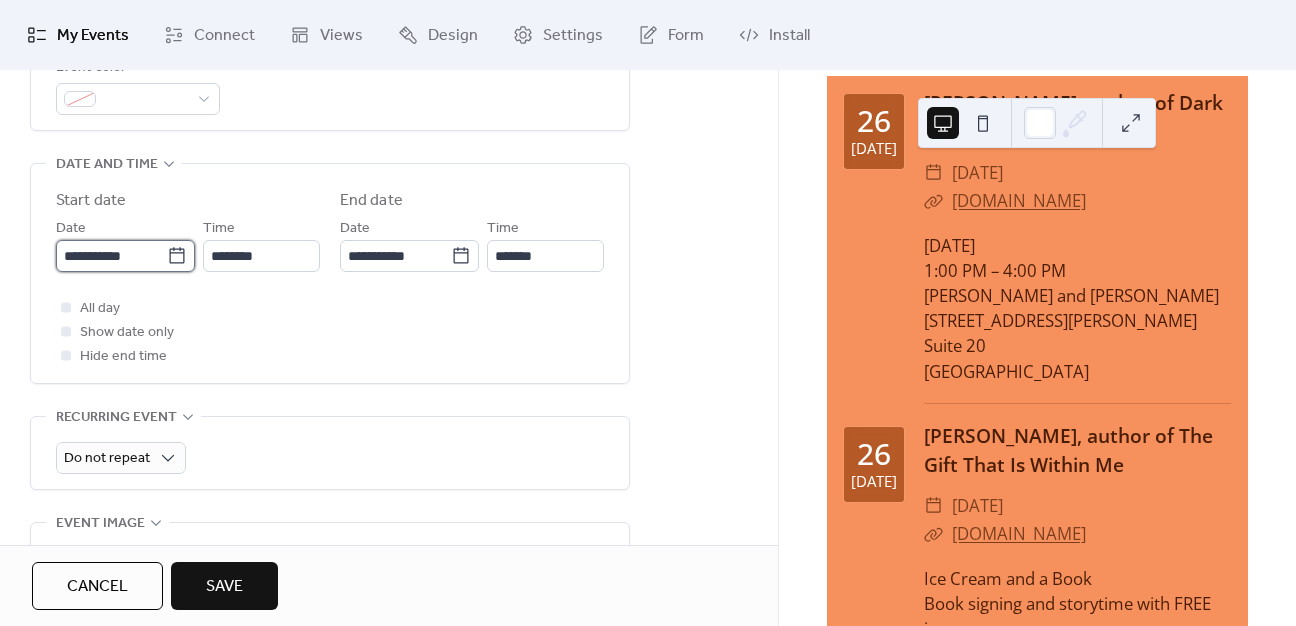click on "**********" at bounding box center [111, 256] 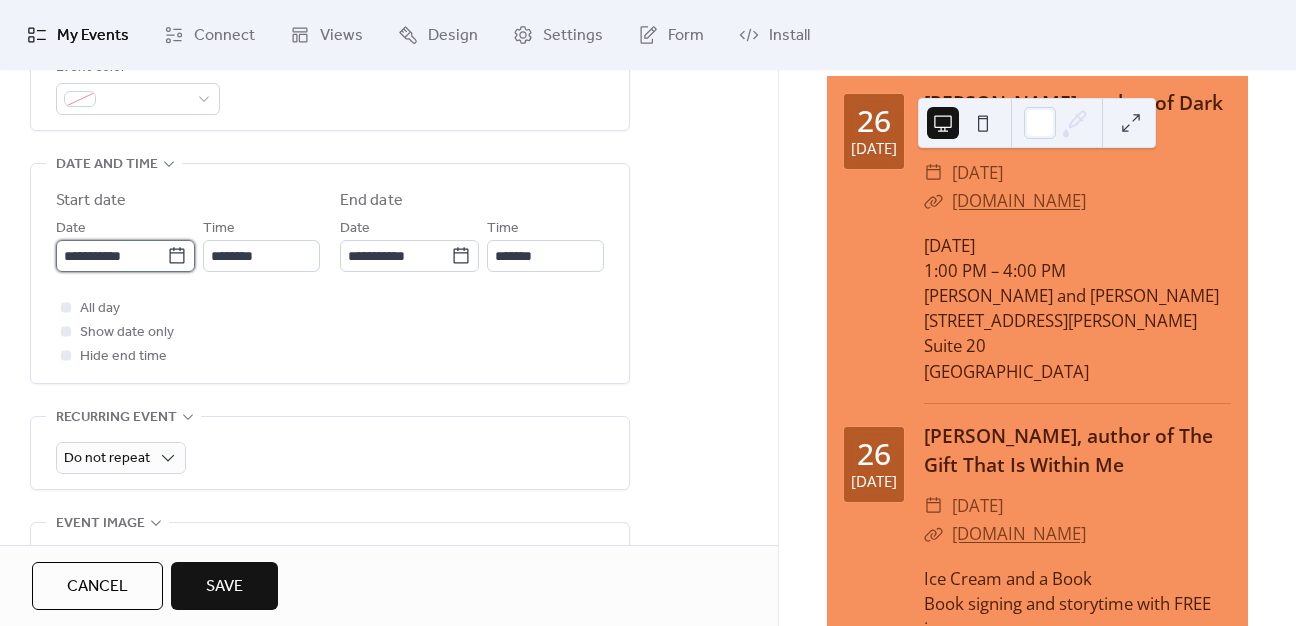scroll, scrollTop: 0, scrollLeft: 0, axis: both 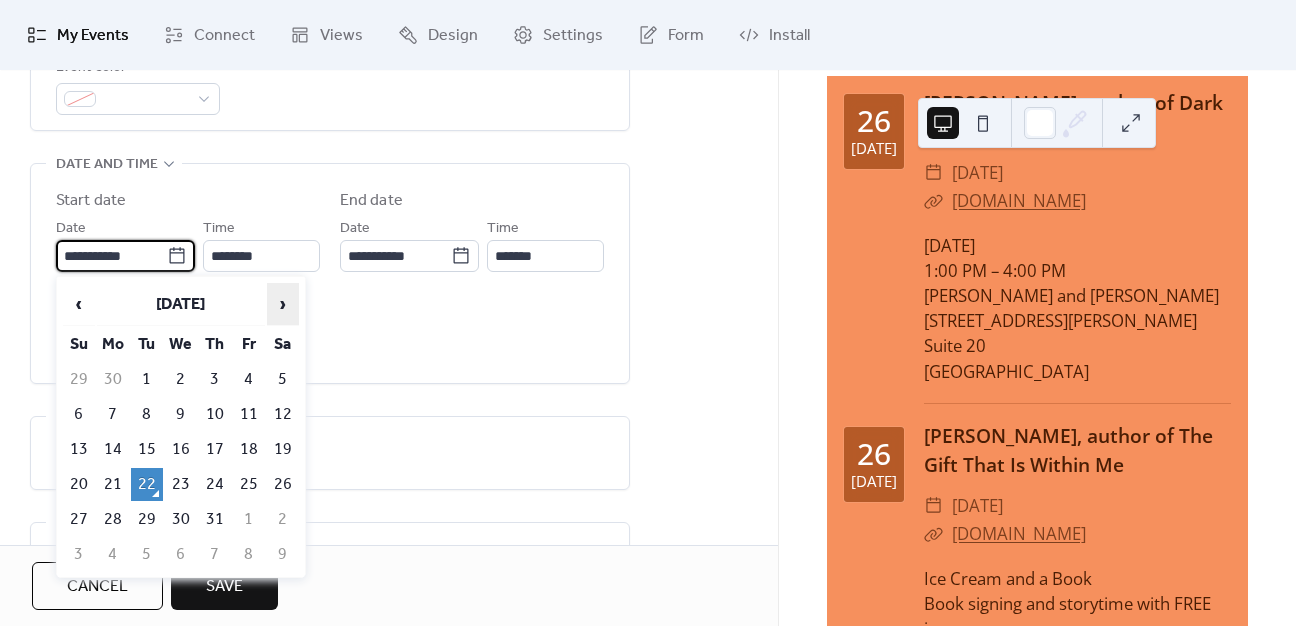 click on "›" at bounding box center (283, 304) 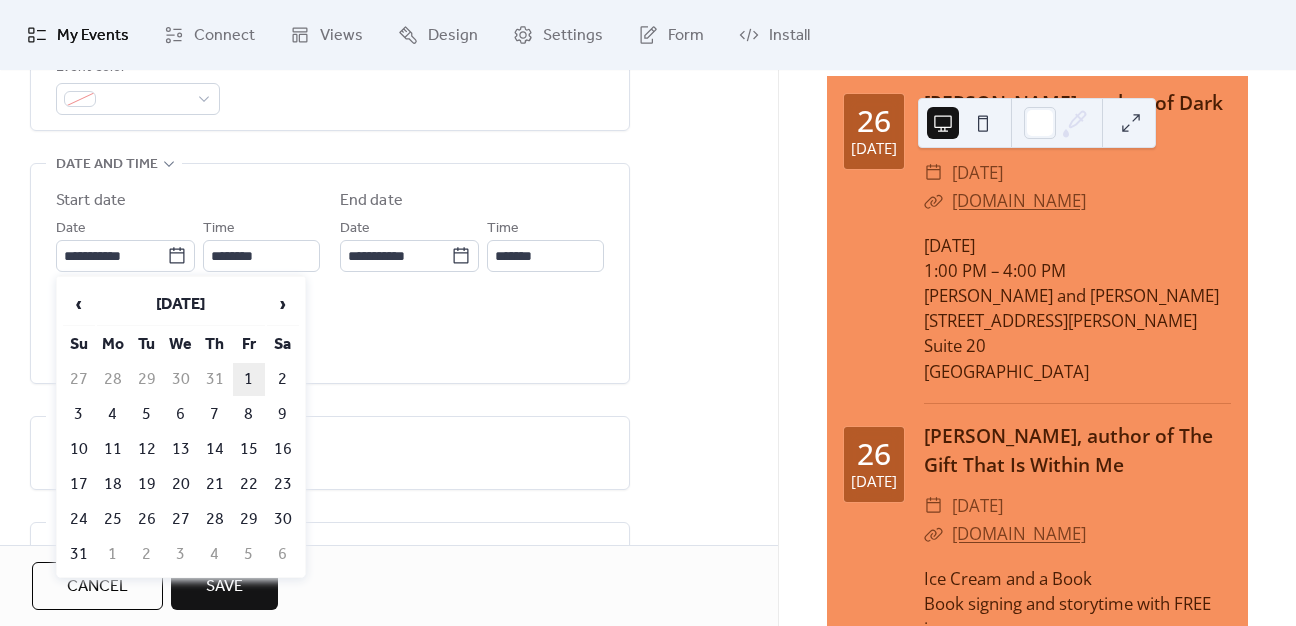 click on "1" at bounding box center (249, 379) 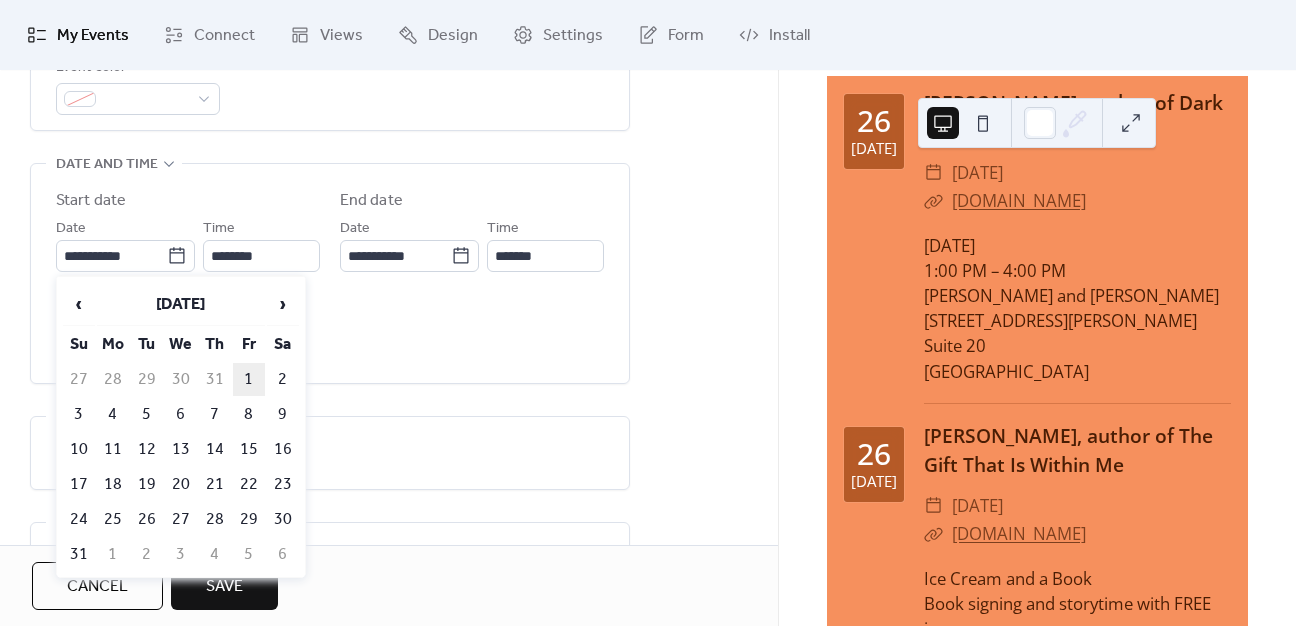 type on "**********" 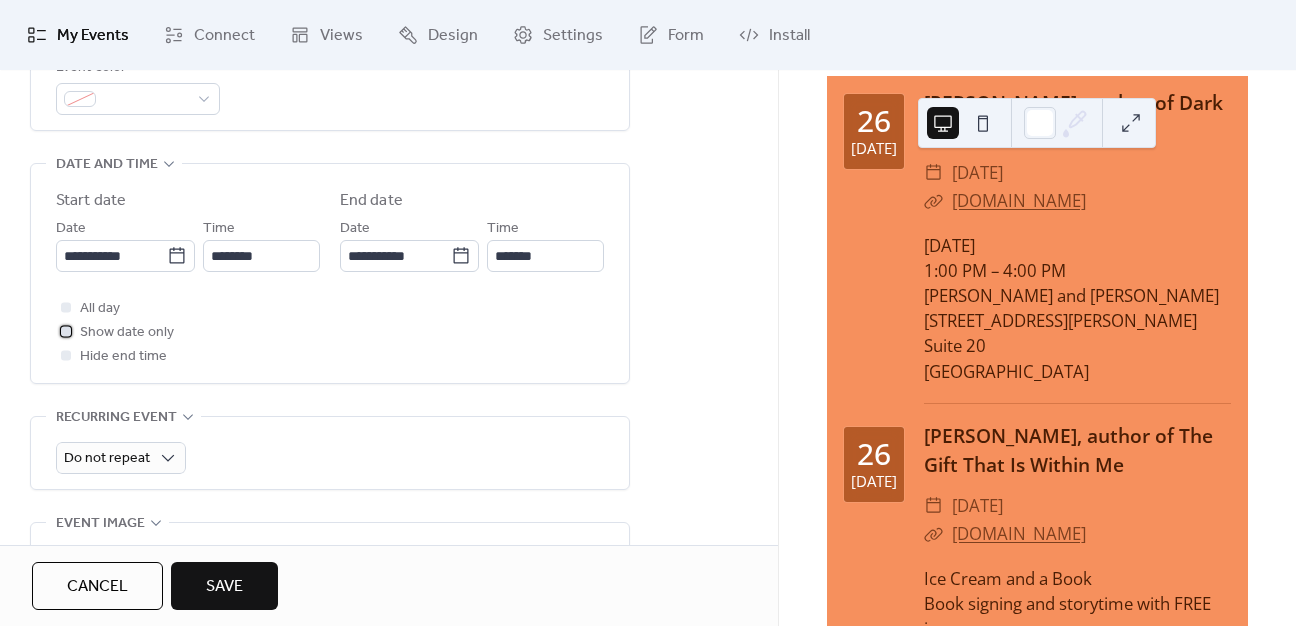 click at bounding box center (66, 331) 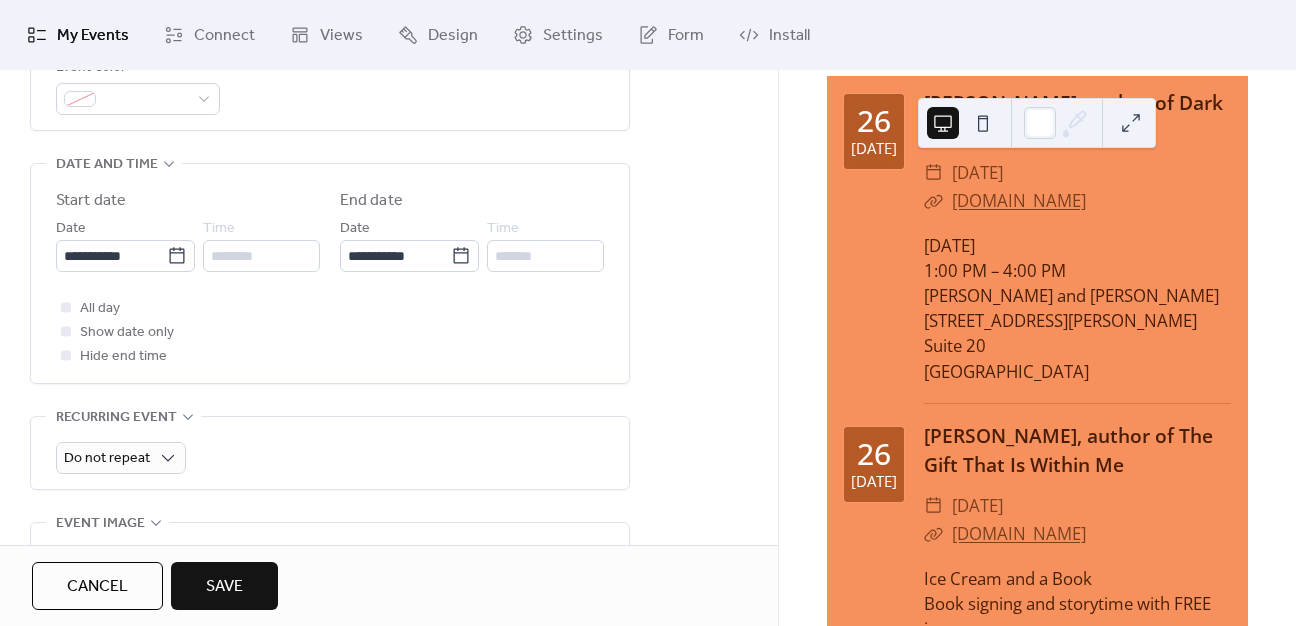 click on "All day Show date only Hide end time" at bounding box center [330, 332] 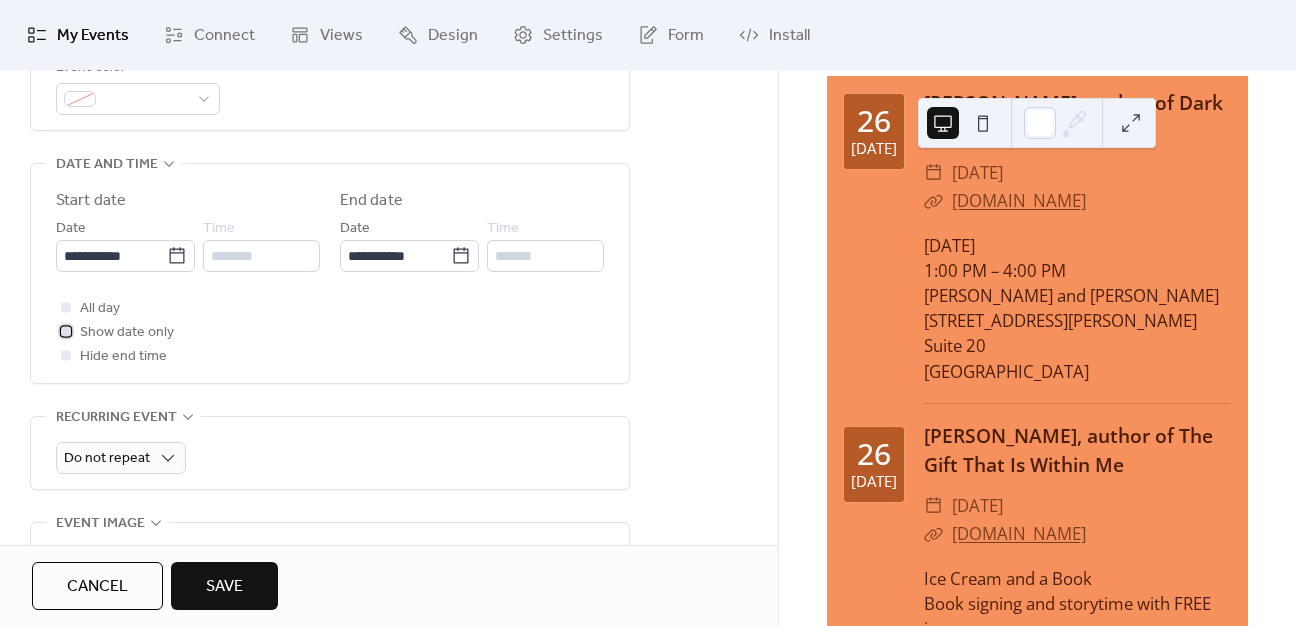 click at bounding box center (66, 331) 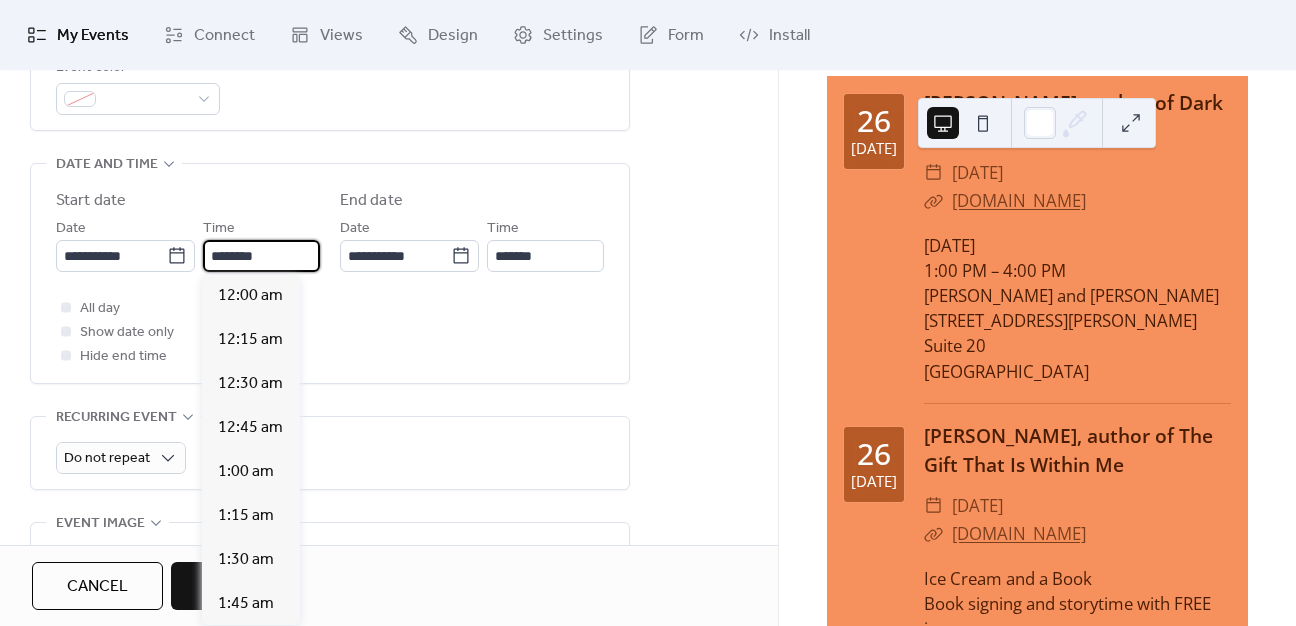 click on "********" at bounding box center [261, 256] 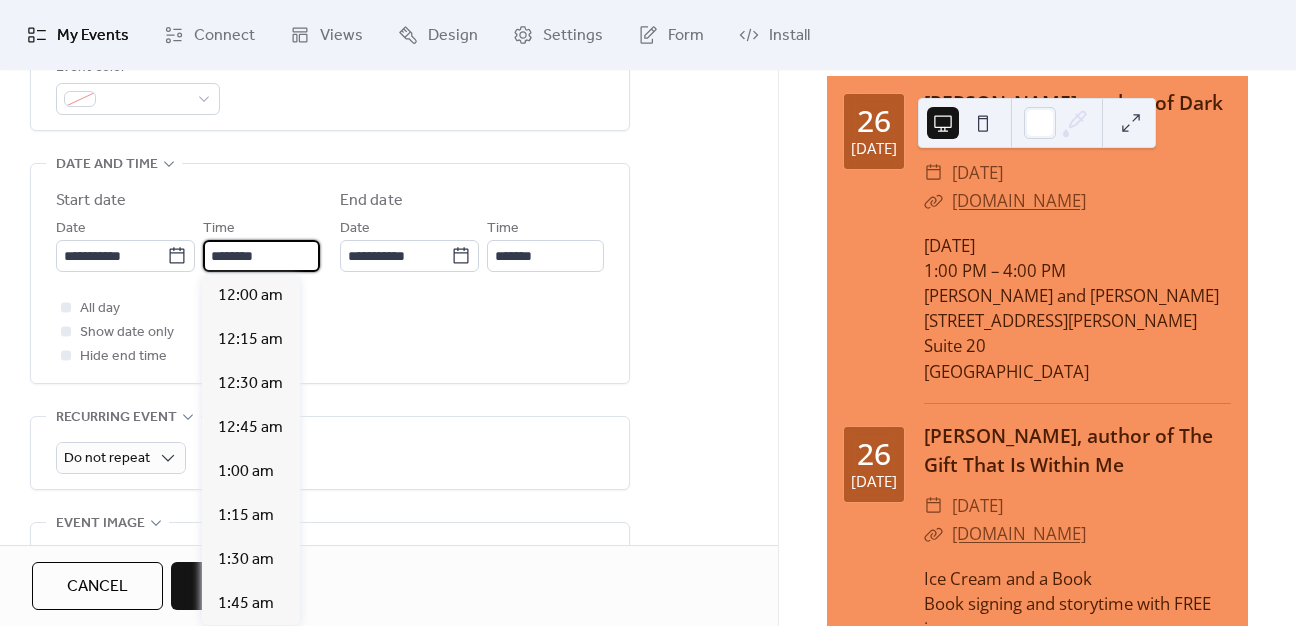 scroll, scrollTop: 2112, scrollLeft: 0, axis: vertical 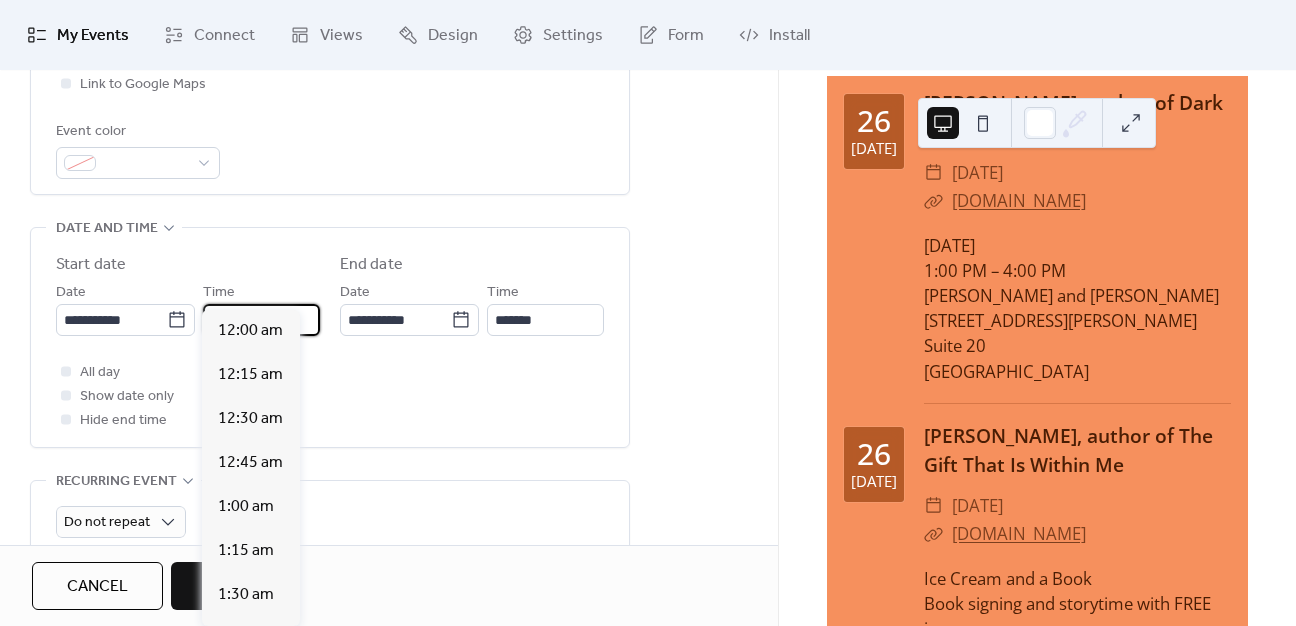 click on "**********" at bounding box center [648, 313] 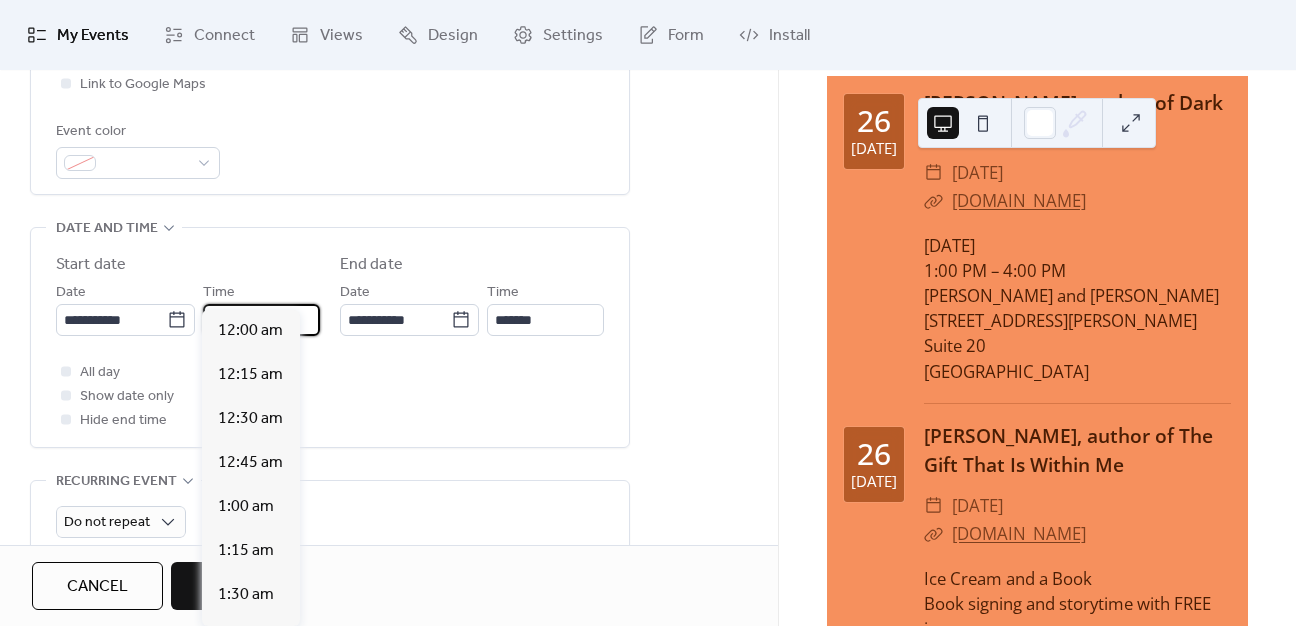scroll, scrollTop: 2112, scrollLeft: 0, axis: vertical 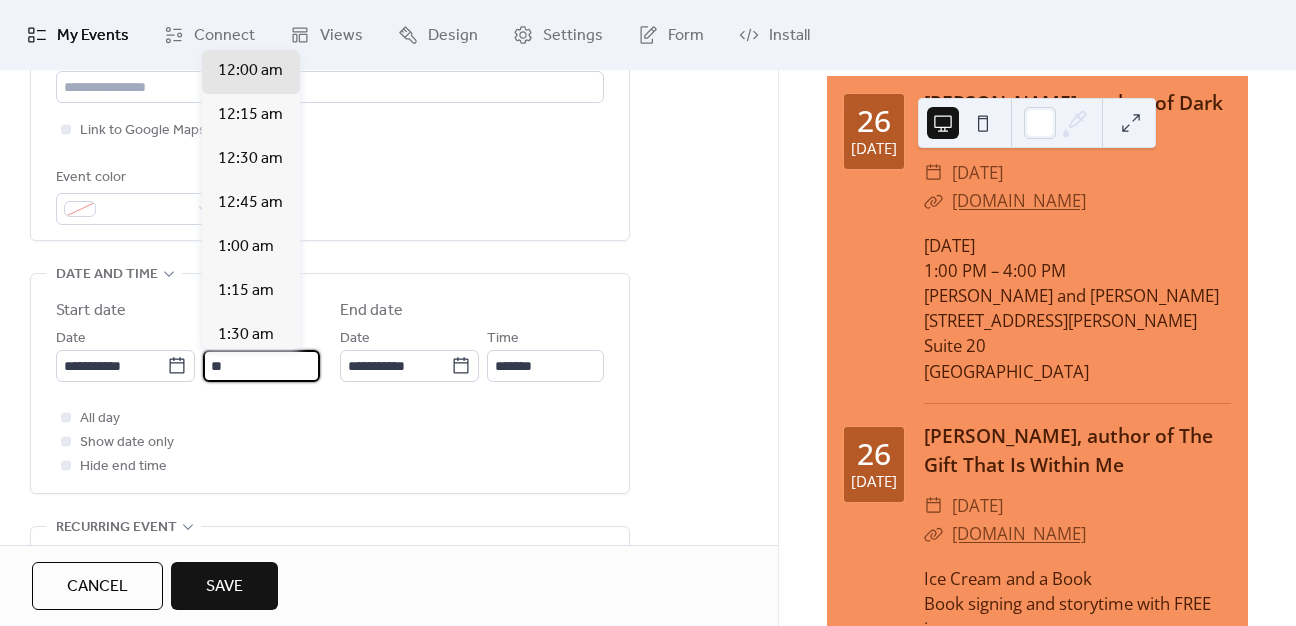 type on "*" 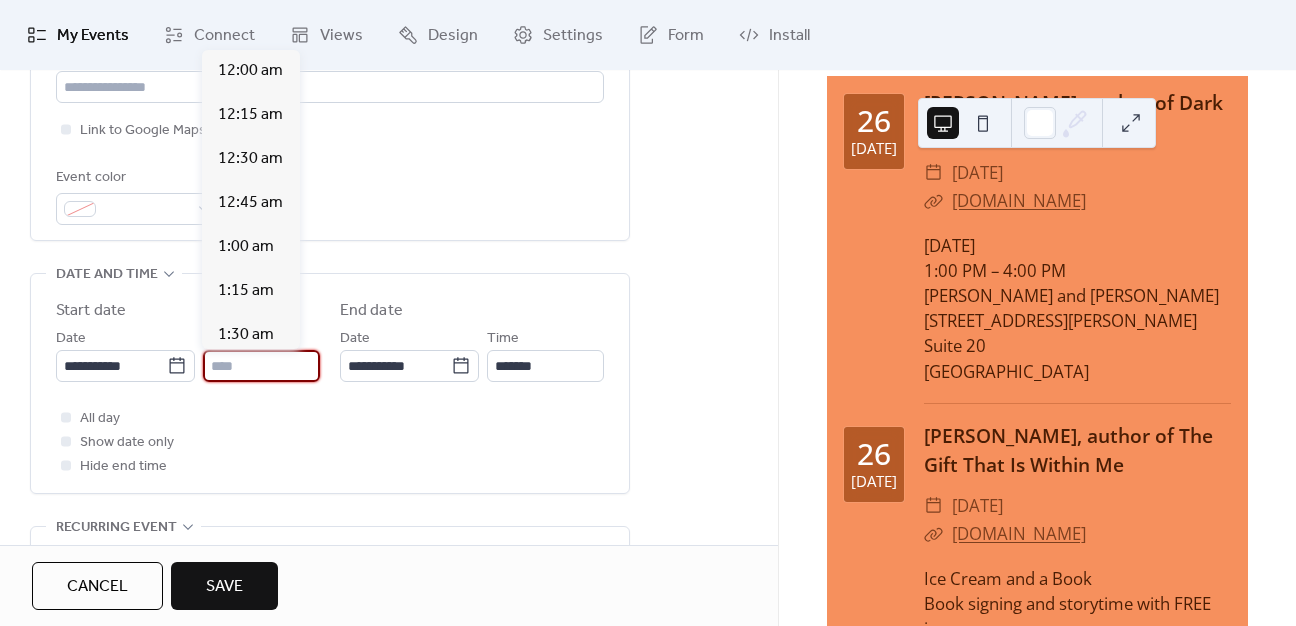 type on "*" 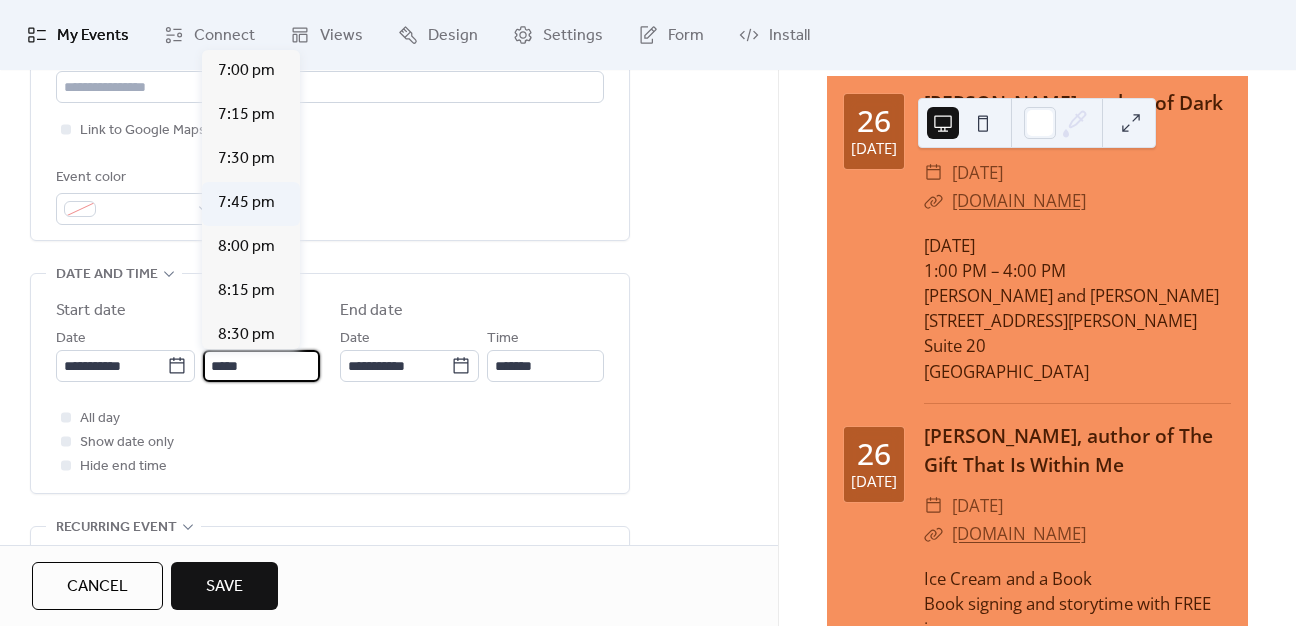 scroll, scrollTop: 3044, scrollLeft: 0, axis: vertical 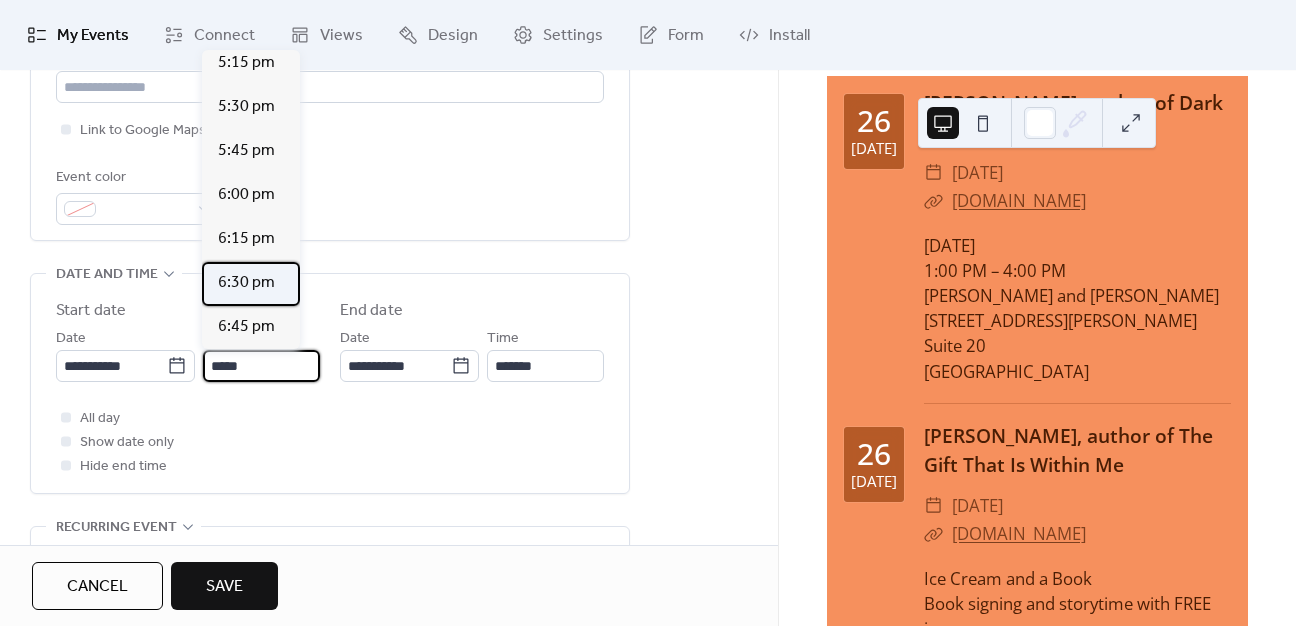 click on "6:30 pm" at bounding box center (246, 283) 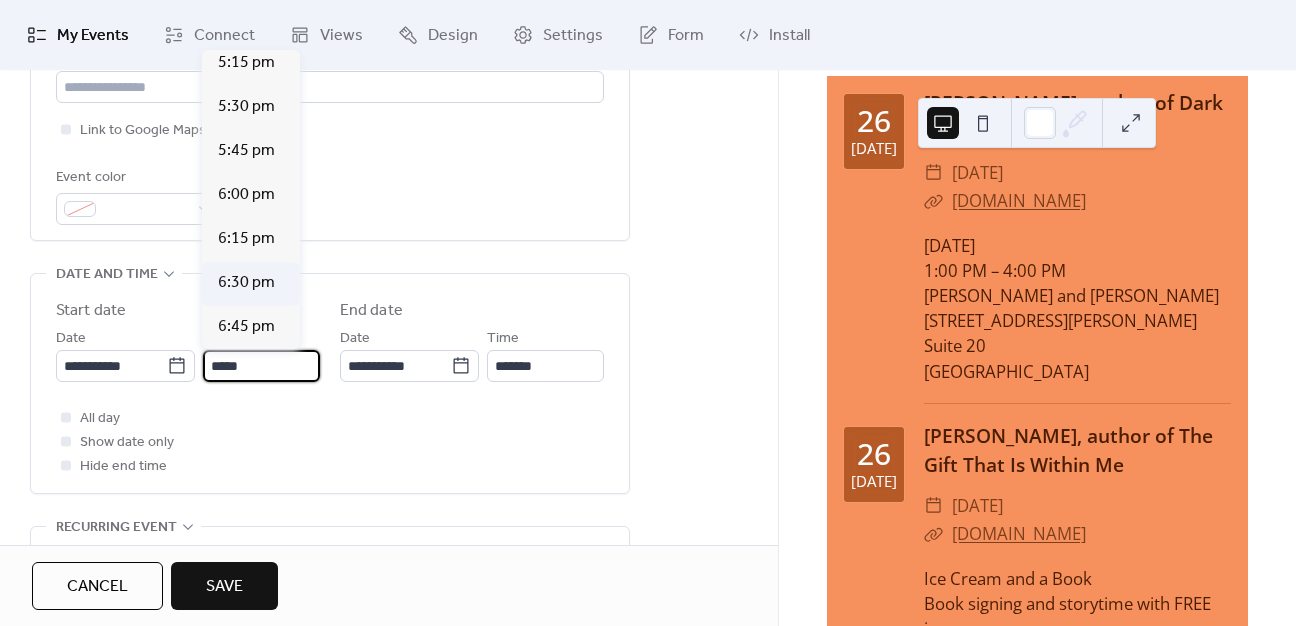 type on "*******" 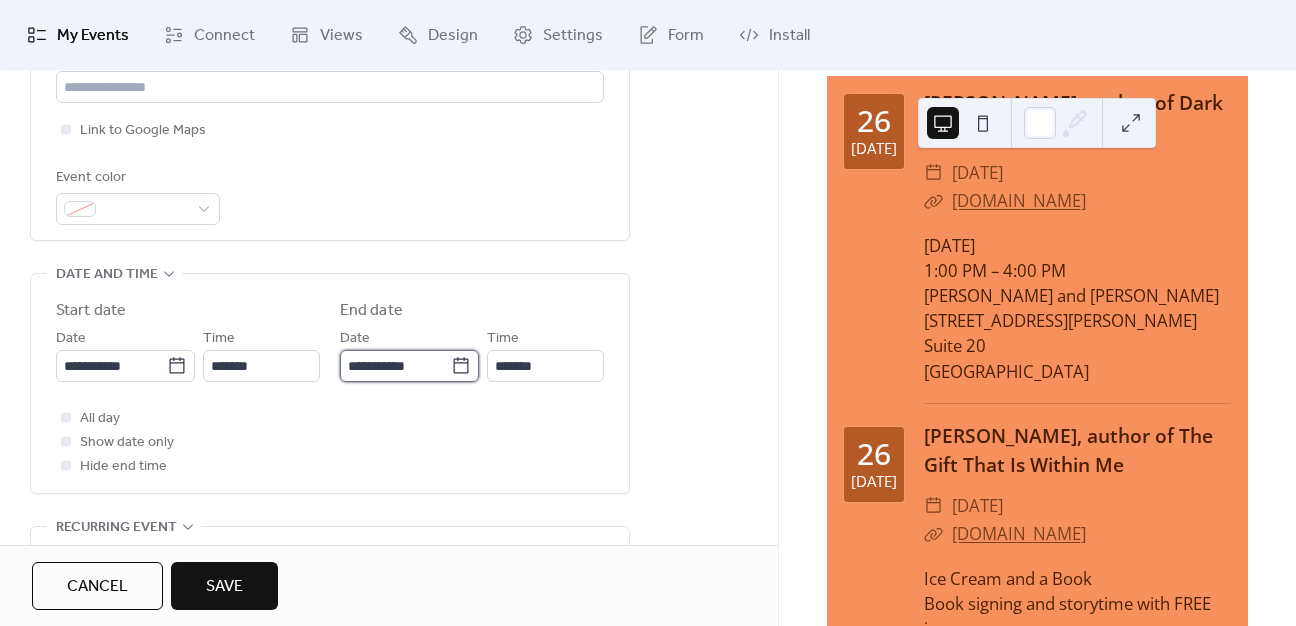 click on "**********" at bounding box center [395, 366] 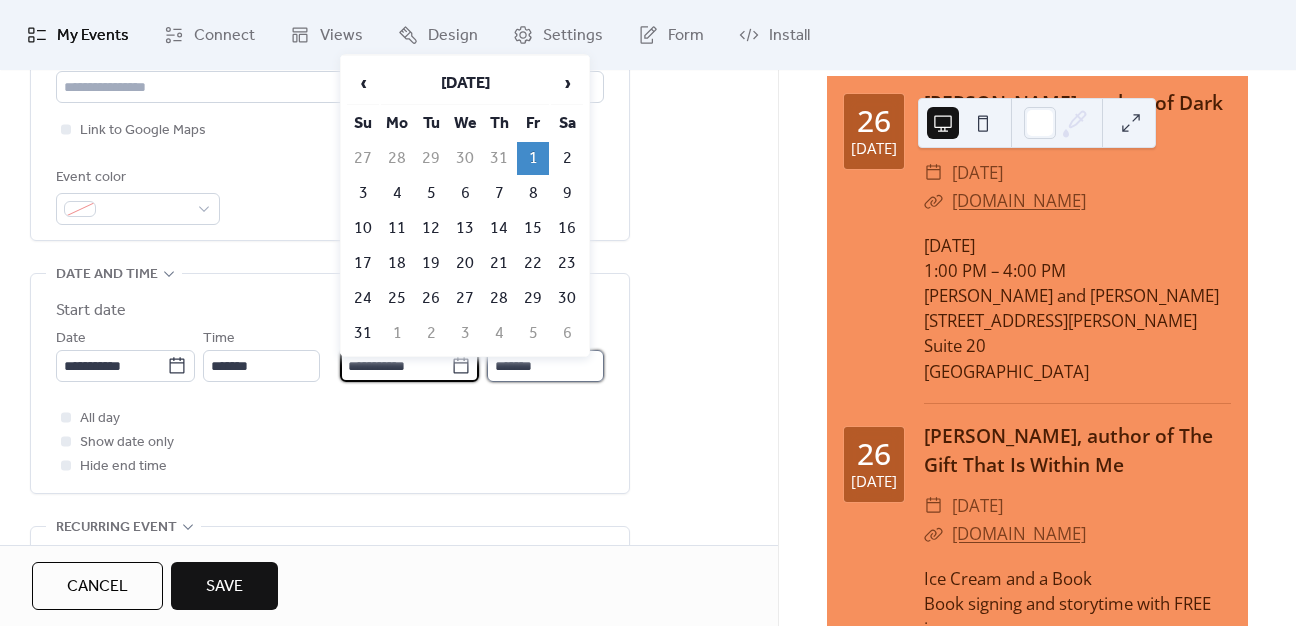 click on "*******" at bounding box center (545, 366) 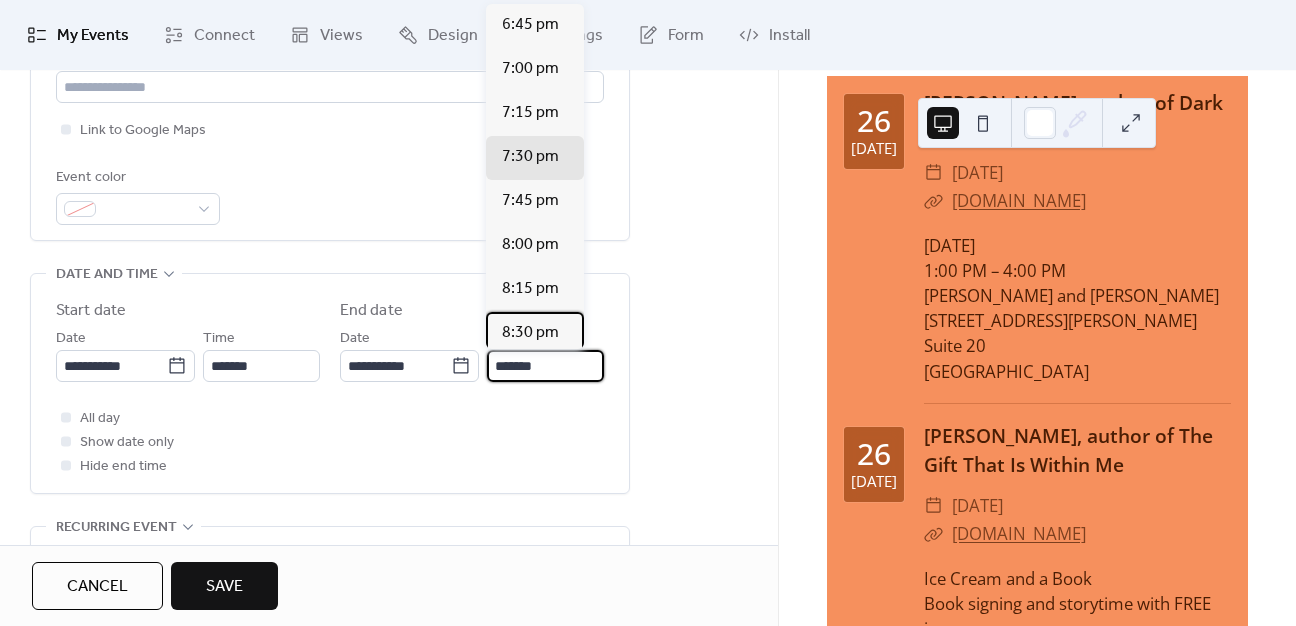 click on "8:30 pm" at bounding box center (530, 333) 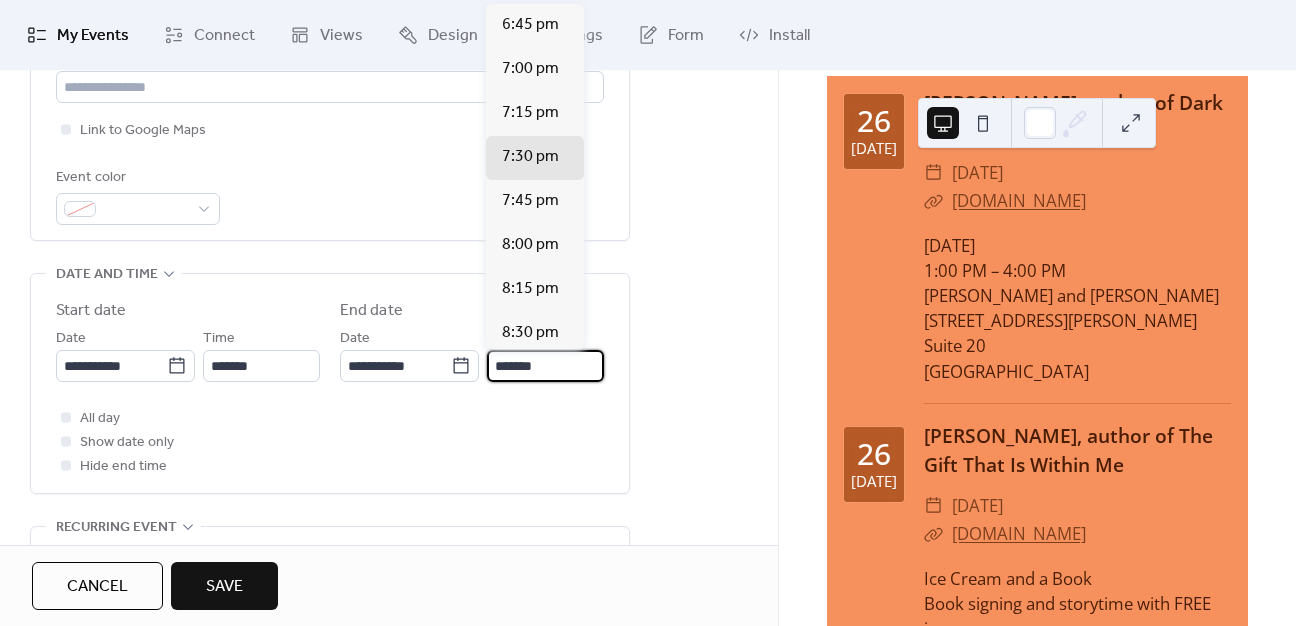 type on "*******" 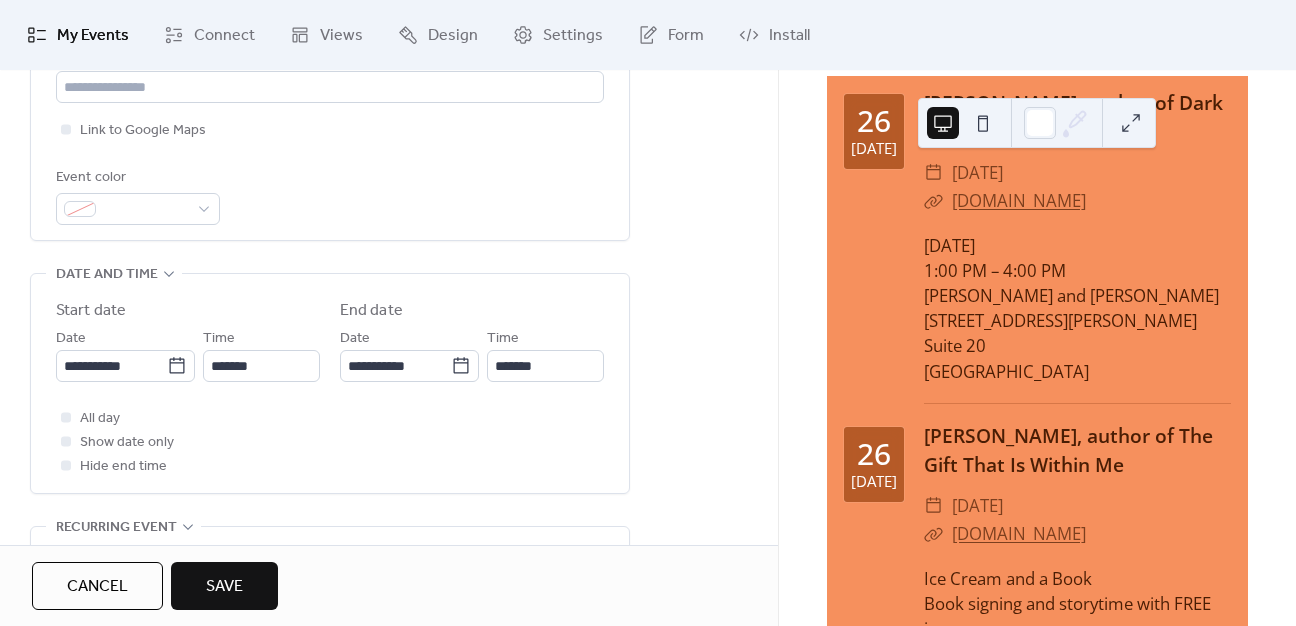 click on "All day Show date only Hide end time" at bounding box center (330, 442) 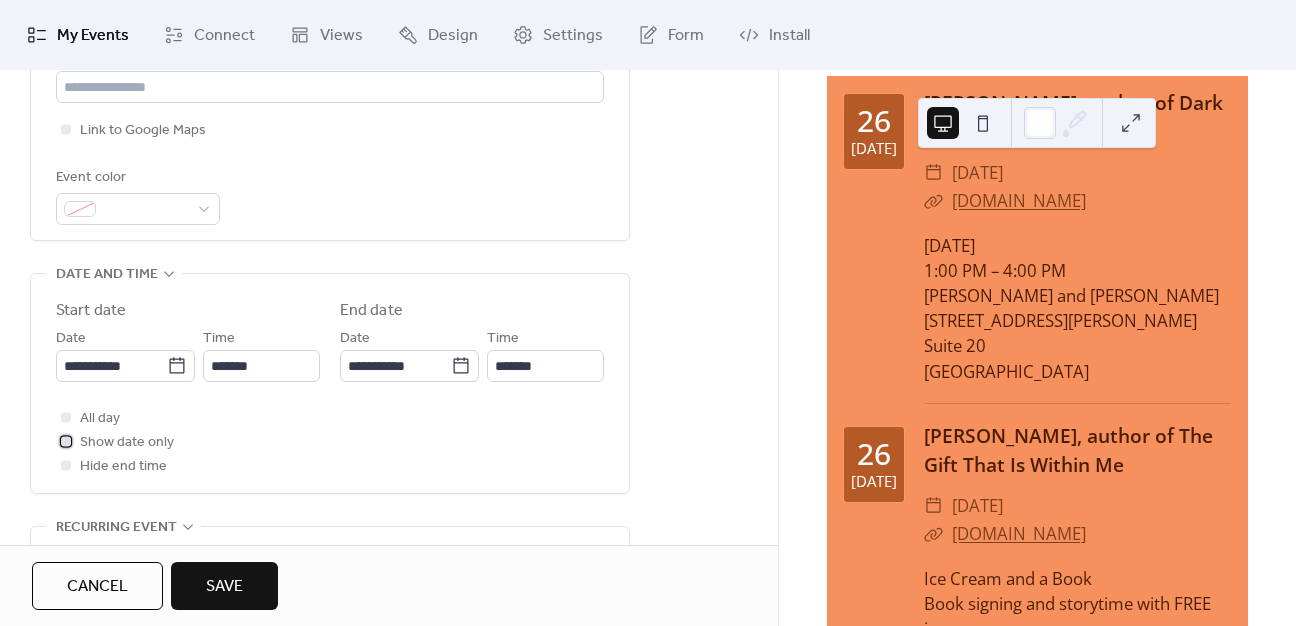 drag, startPoint x: 60, startPoint y: 437, endPoint x: 103, endPoint y: 476, distance: 58.0517 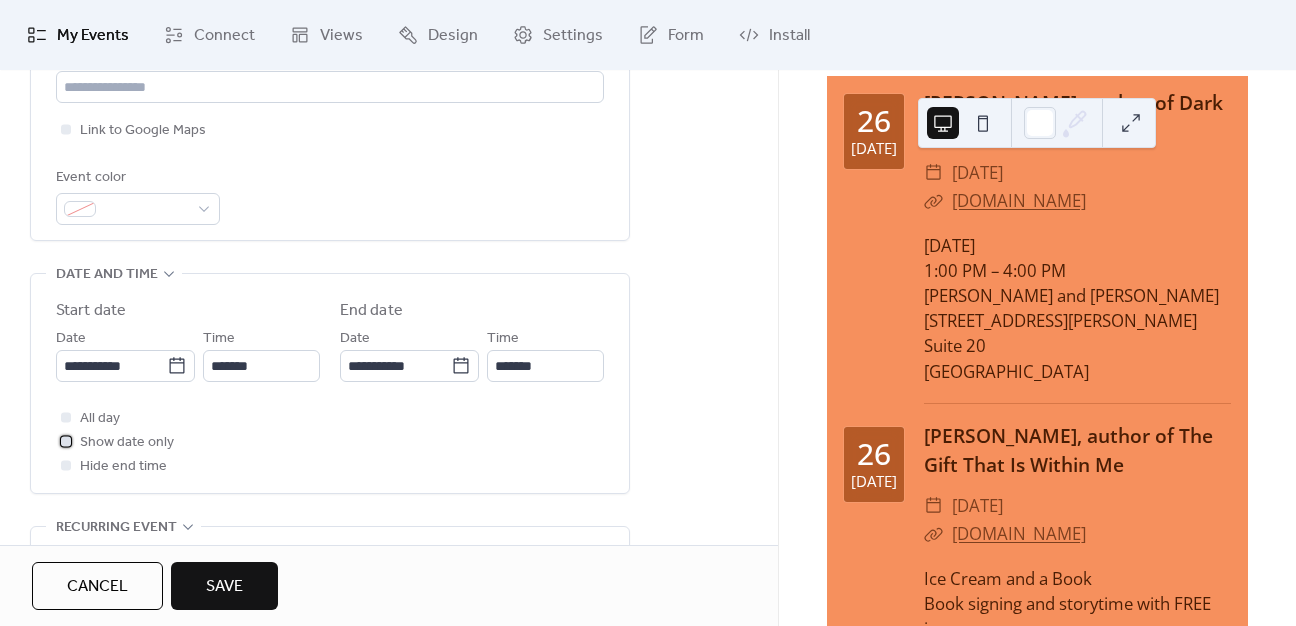 click at bounding box center [66, 441] 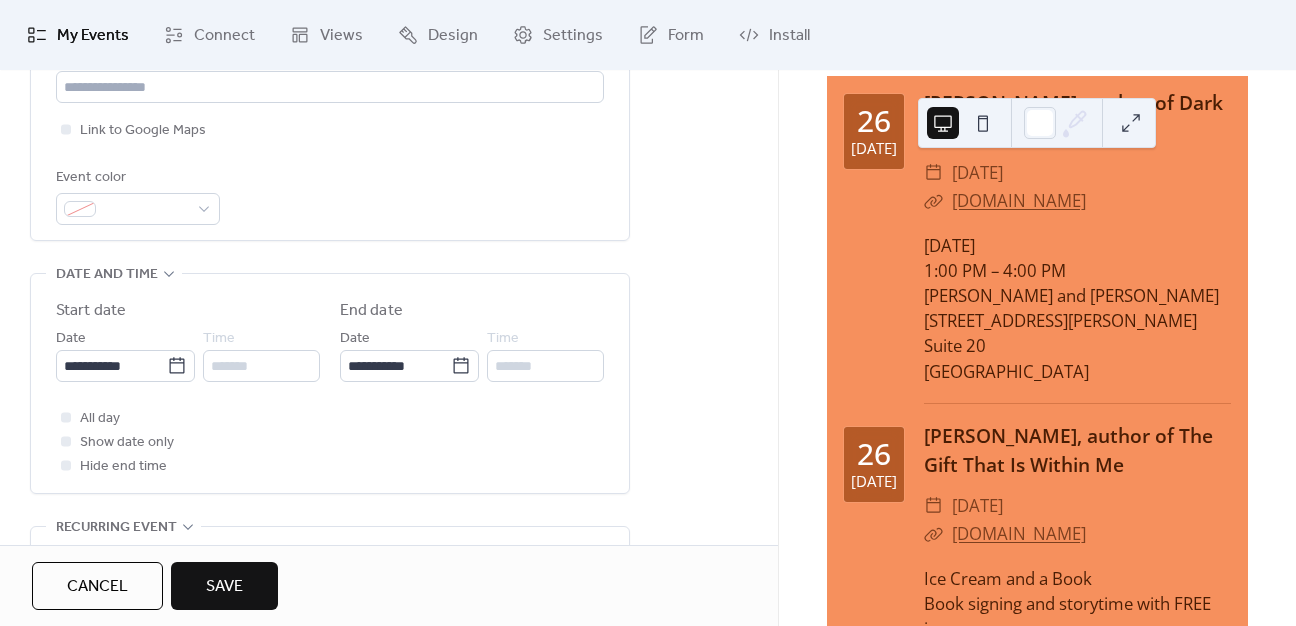 click on "Save" at bounding box center [224, 586] 